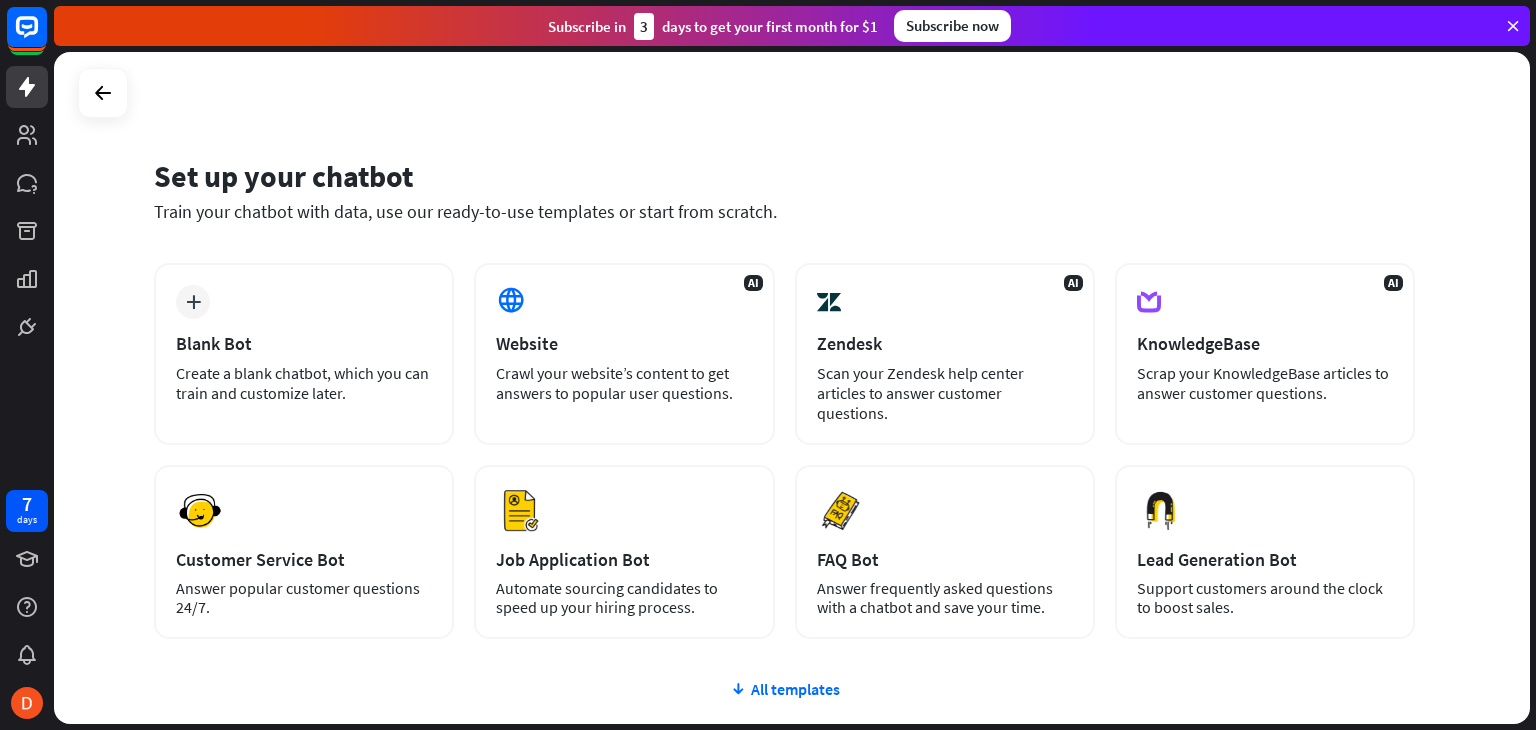 scroll, scrollTop: 0, scrollLeft: 0, axis: both 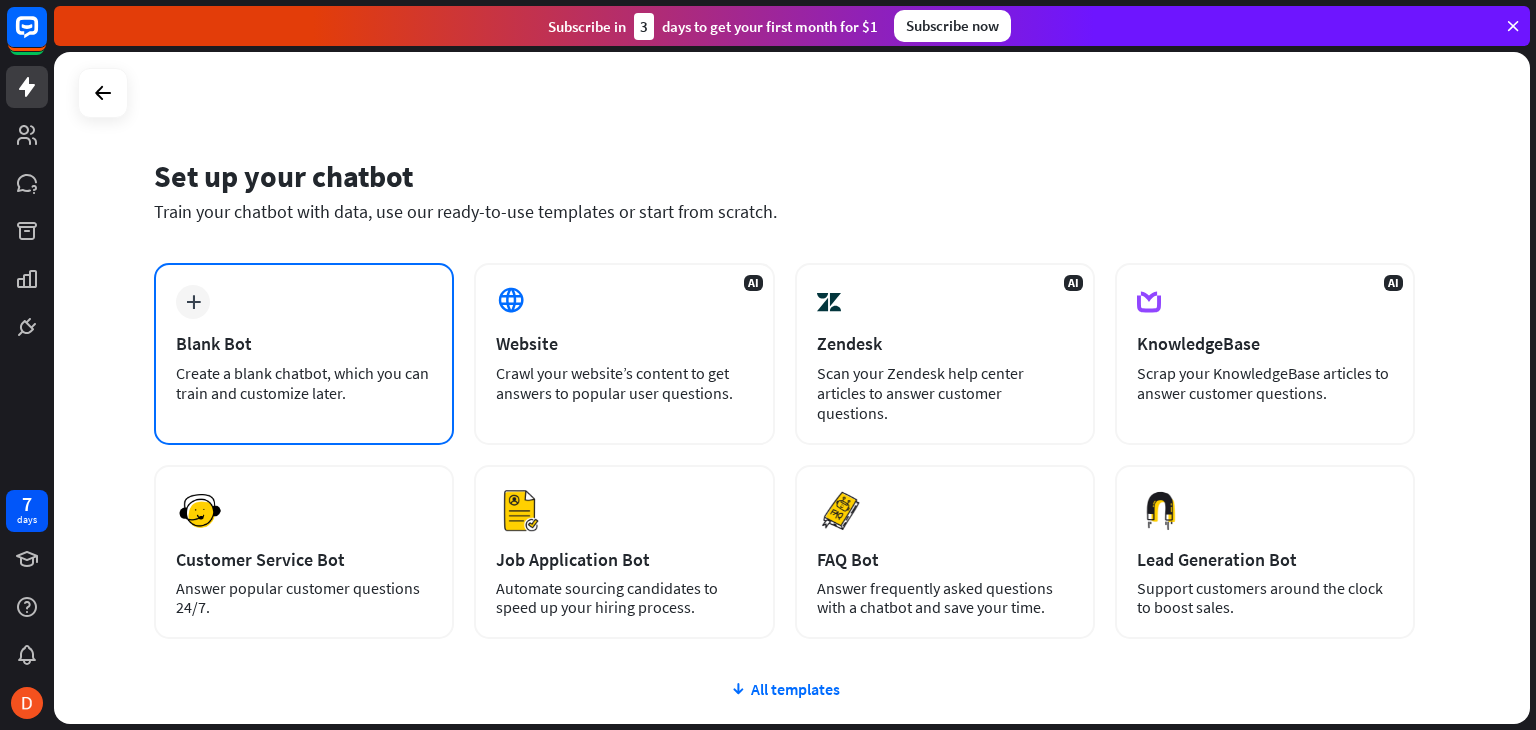 click on "plus   Blank Bot
Create a blank chatbot, which you can train and
customize later." at bounding box center (304, 354) 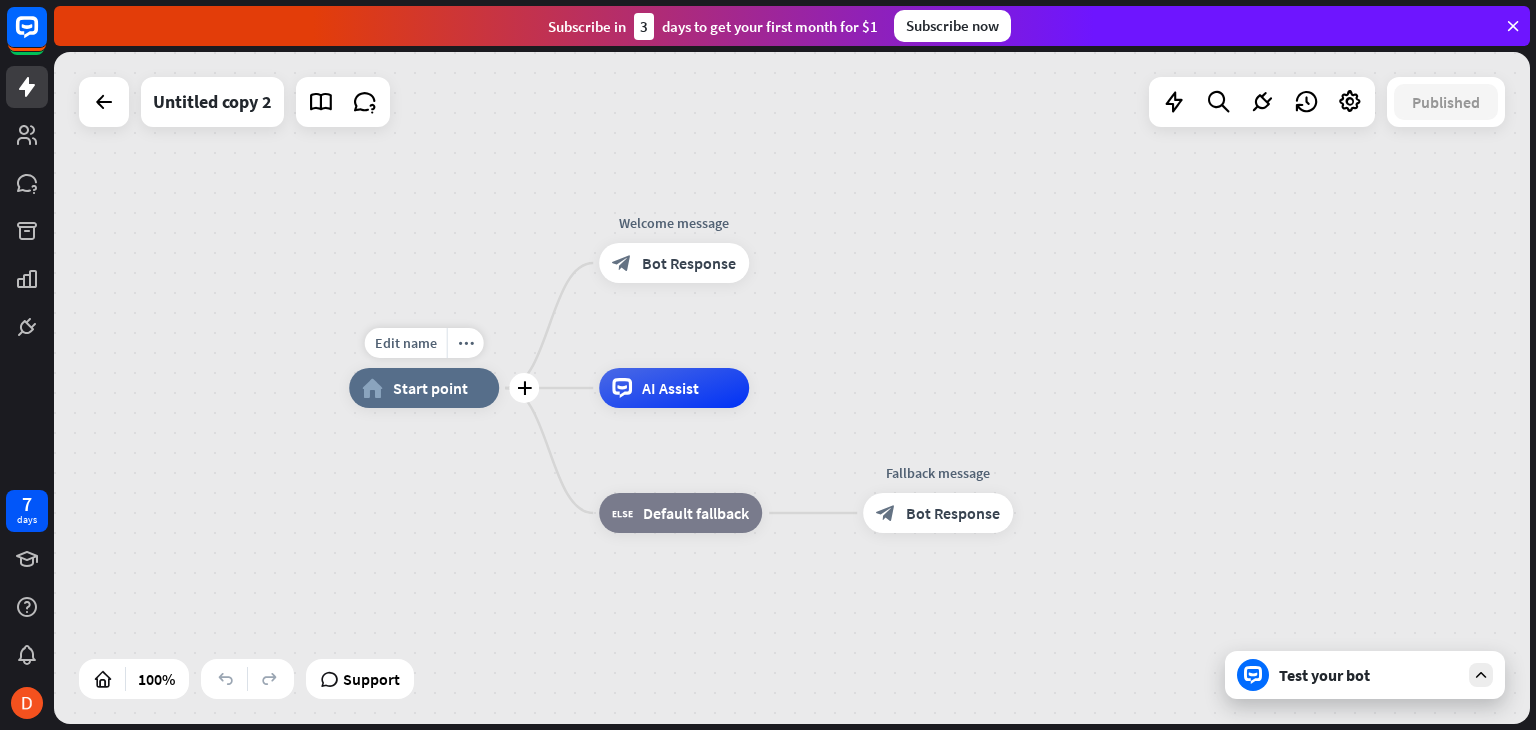 click on "home_2   Start point" at bounding box center (424, 388) 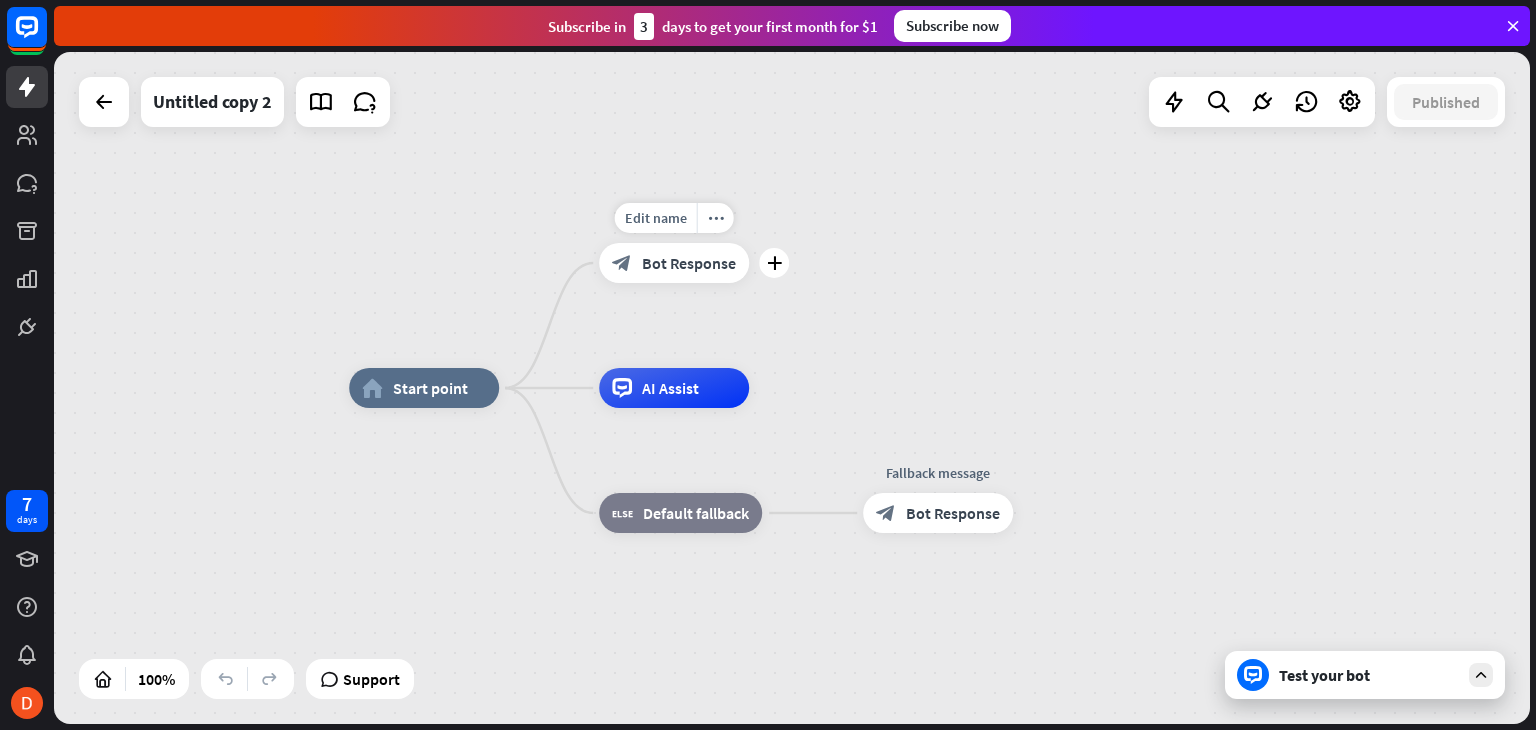 click on "Bot Response" at bounding box center (689, 263) 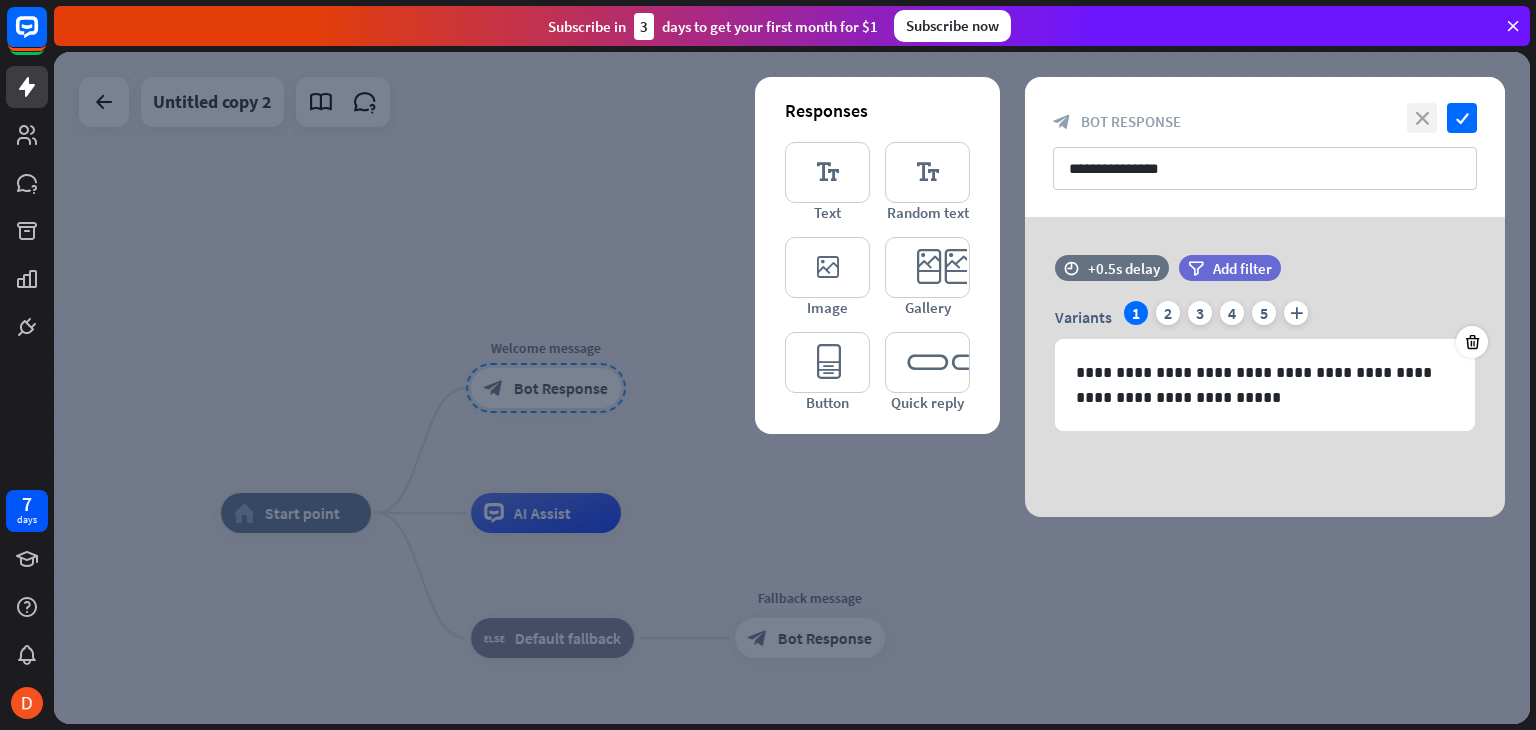 click on "close" at bounding box center (1422, 118) 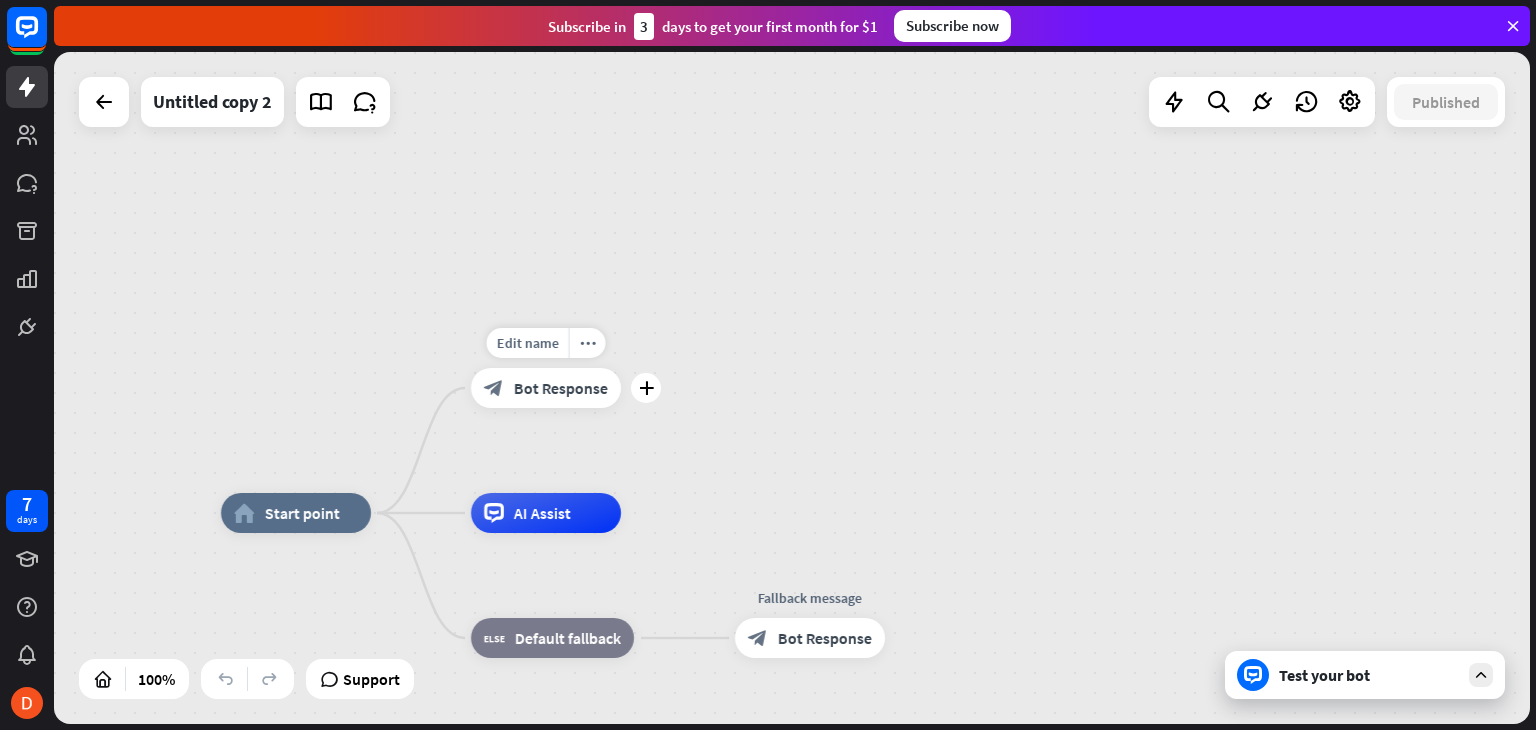 click on "block_bot_response   Bot Response" at bounding box center [546, 388] 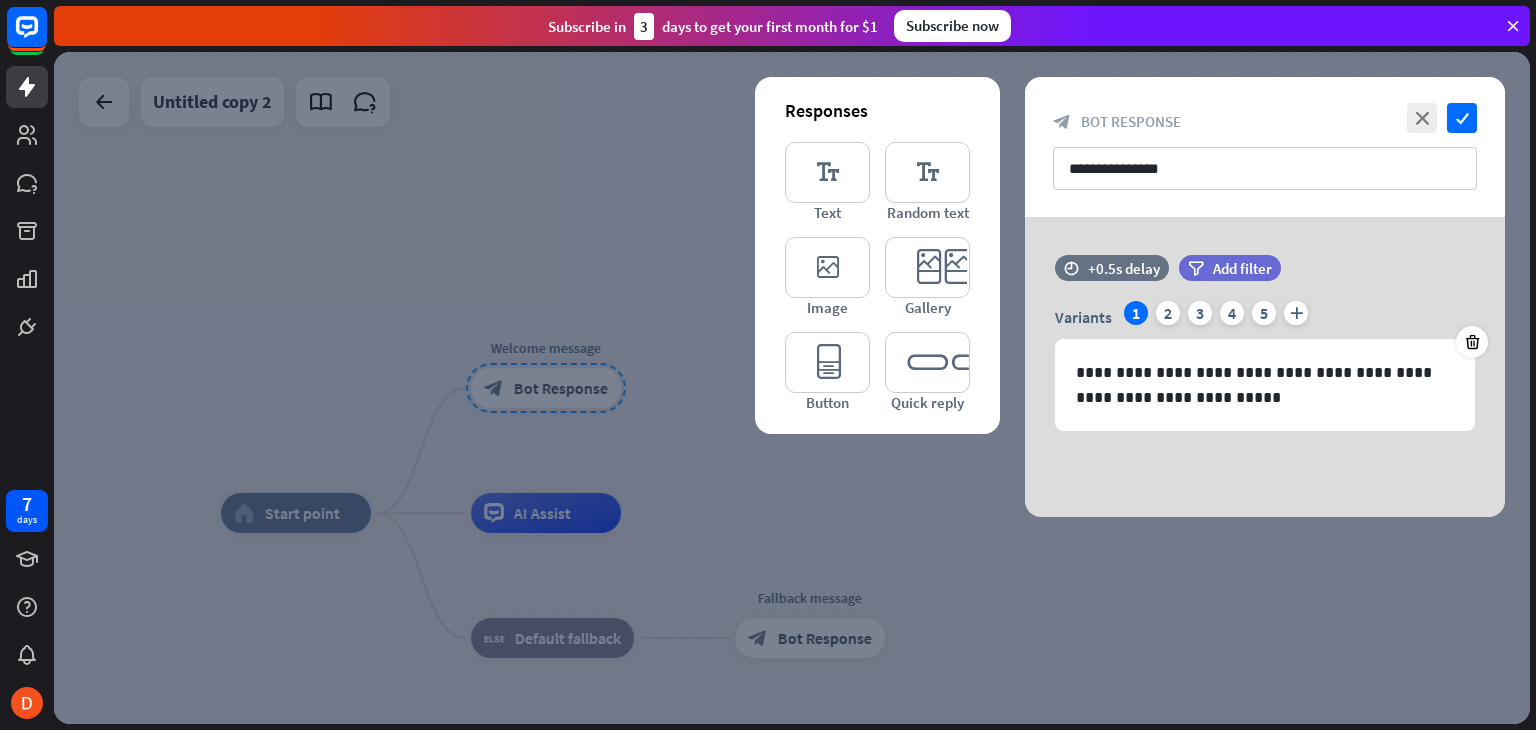 click at bounding box center (792, 388) 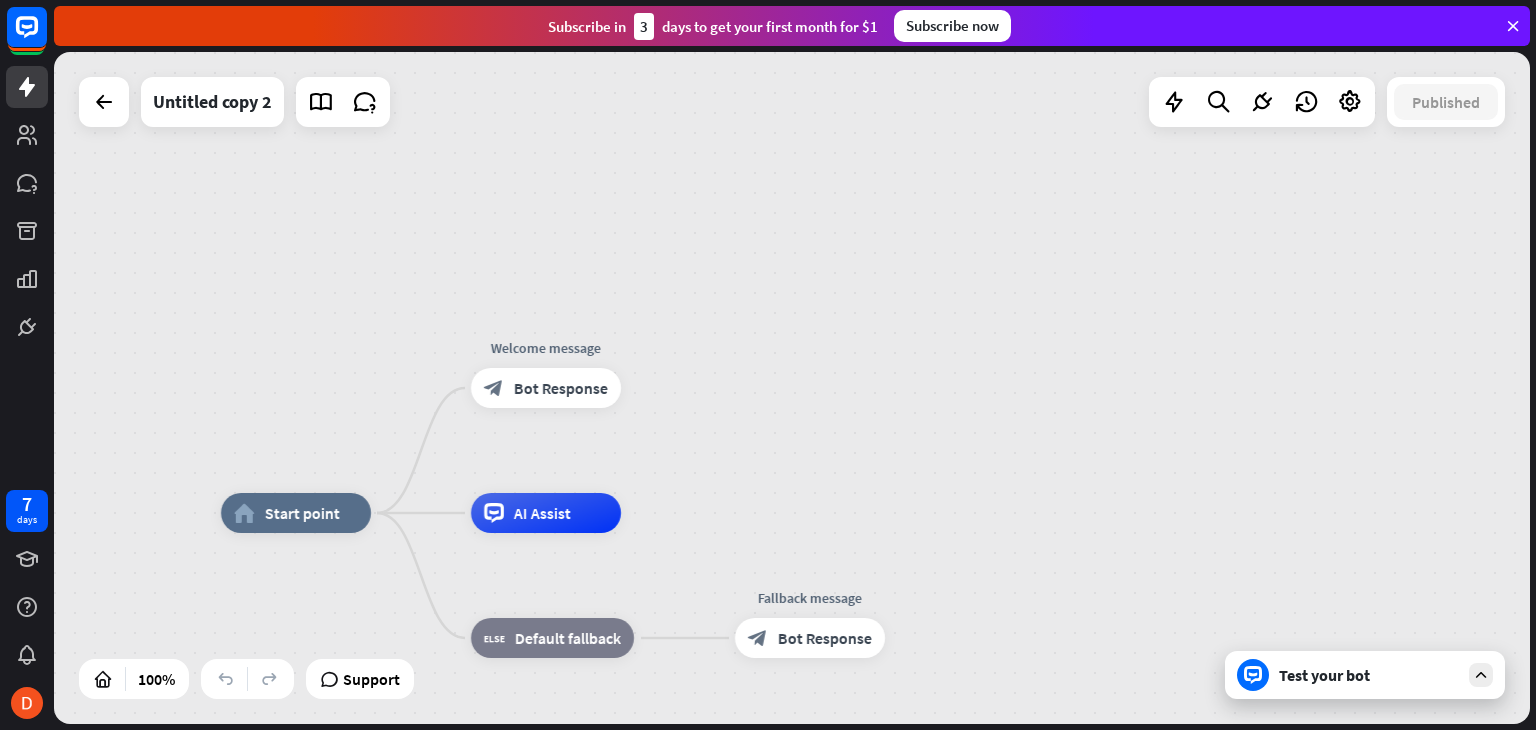 click on "home_2   Start point                 Welcome message   block_bot_response   Bot Response                     AI Assist                   block_fallback   Default fallback                 Fallback message   block_bot_response   Bot Response" at bounding box center (792, 388) 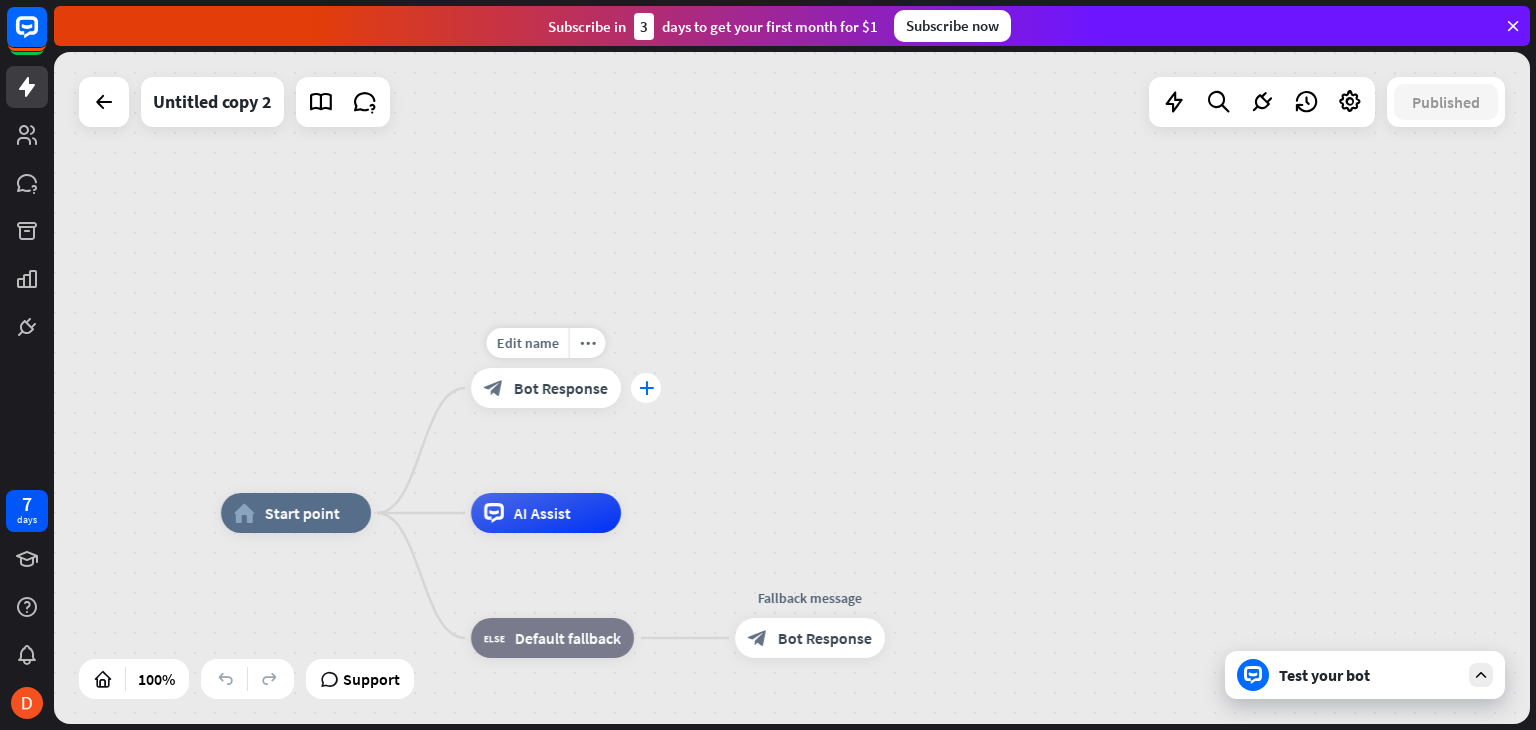 click on "plus" at bounding box center [646, 388] 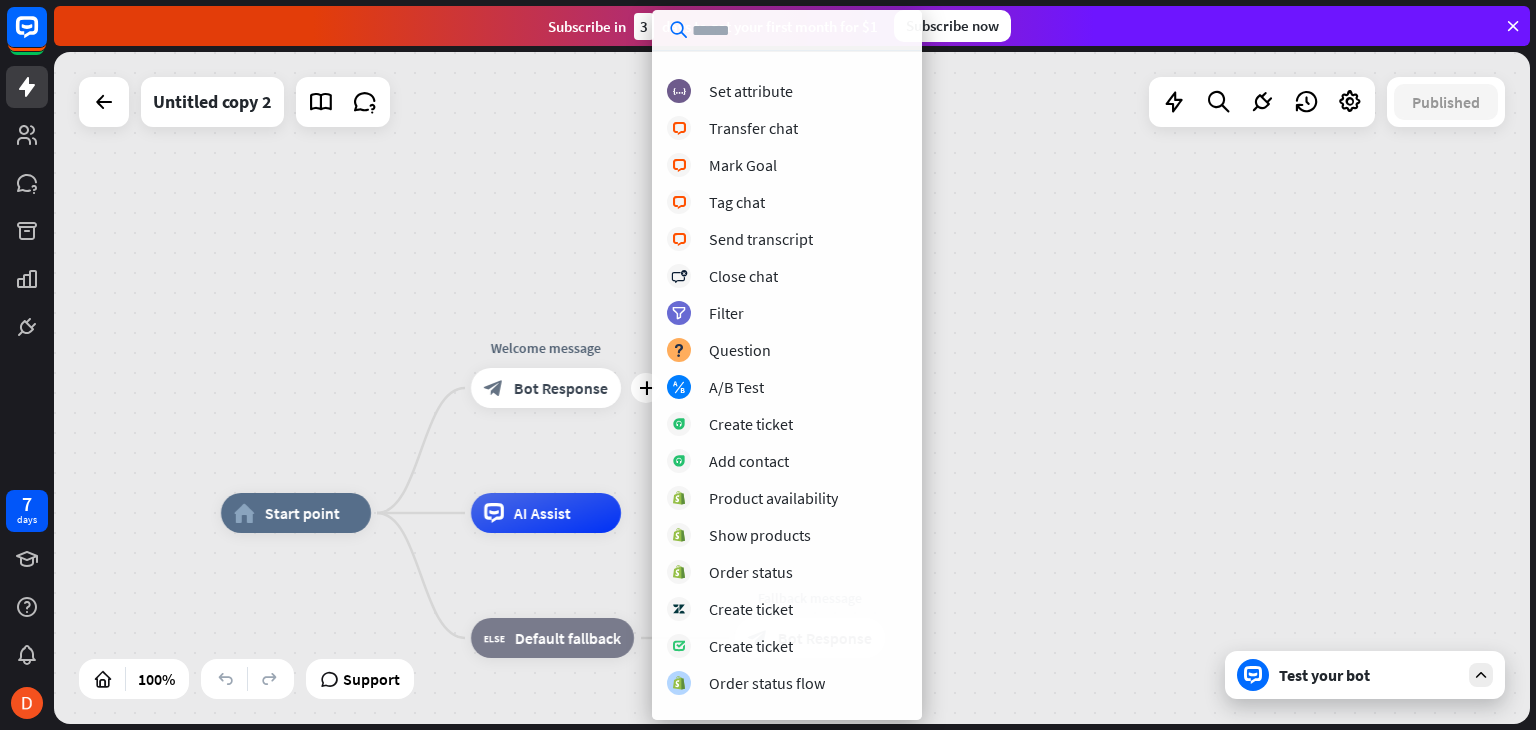 scroll, scrollTop: 432, scrollLeft: 0, axis: vertical 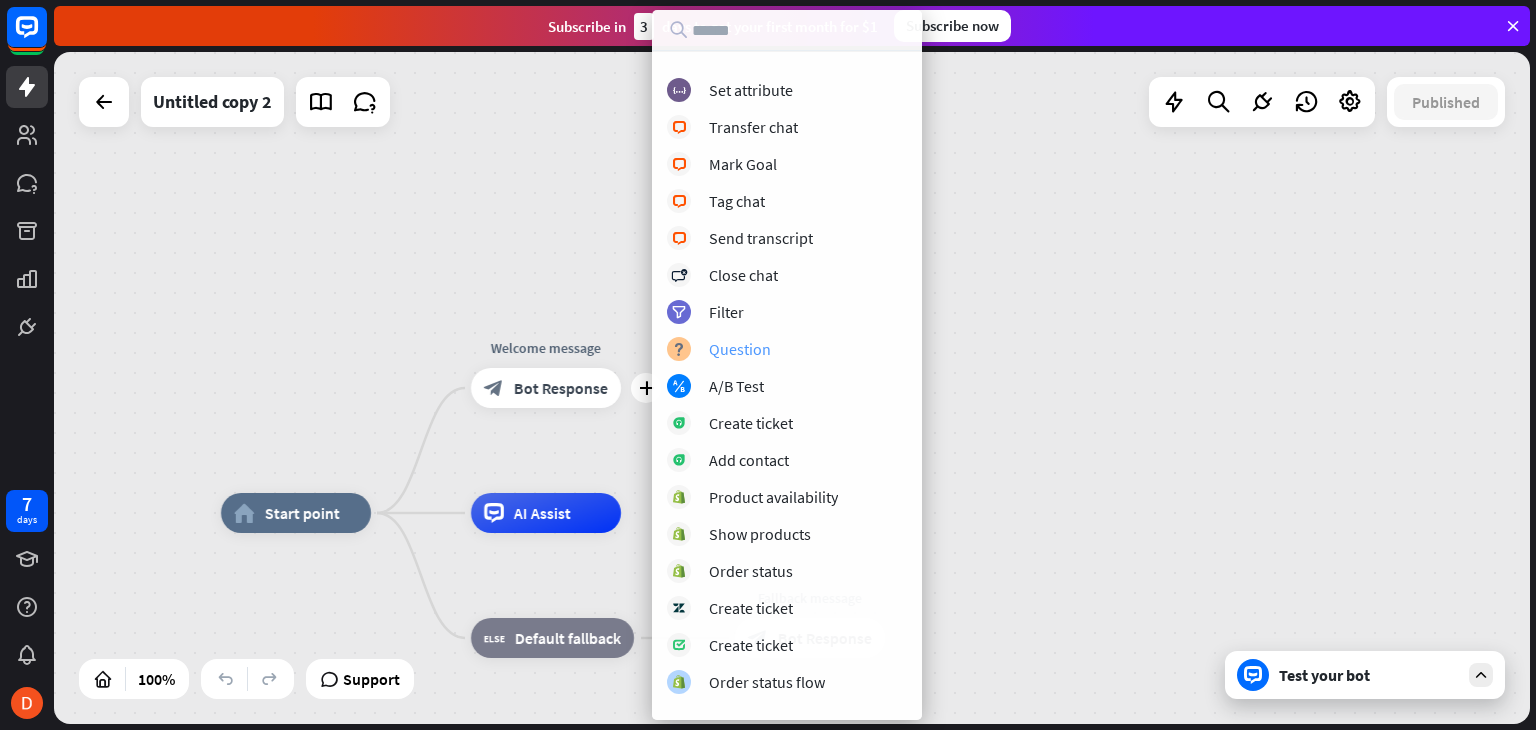 click on "Question" at bounding box center (740, 349) 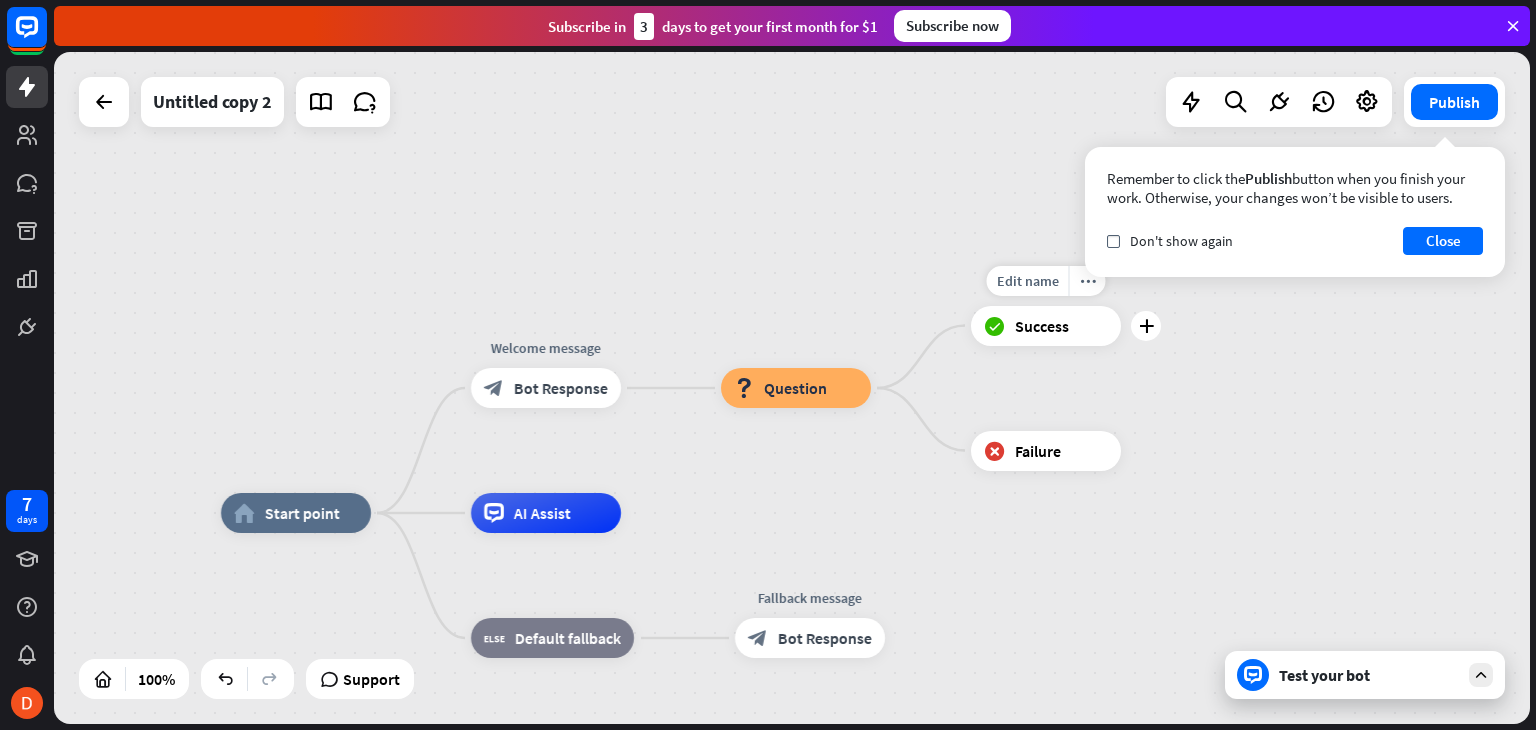 click on "block_success   Success" at bounding box center (1046, 326) 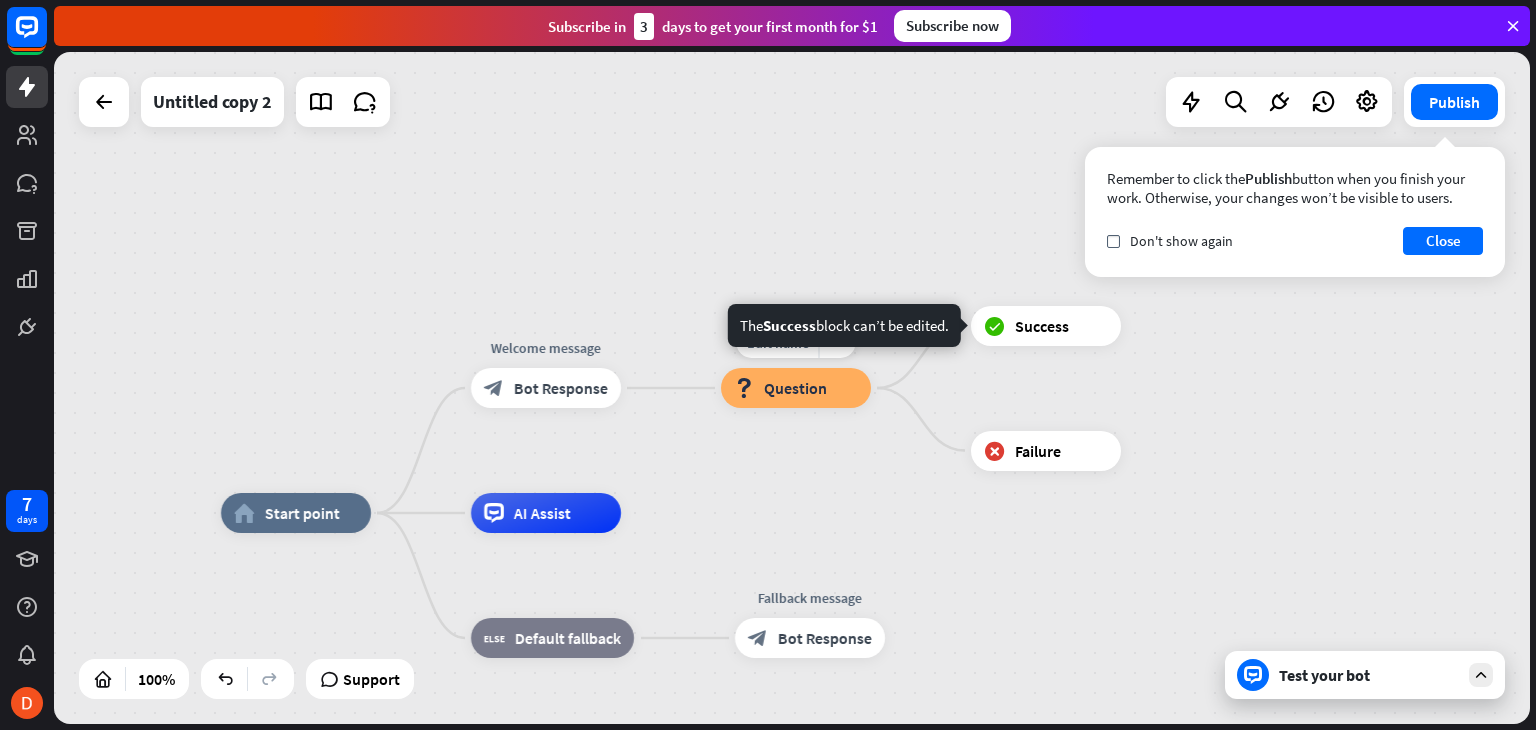 click on "block_question   Question" at bounding box center [796, 388] 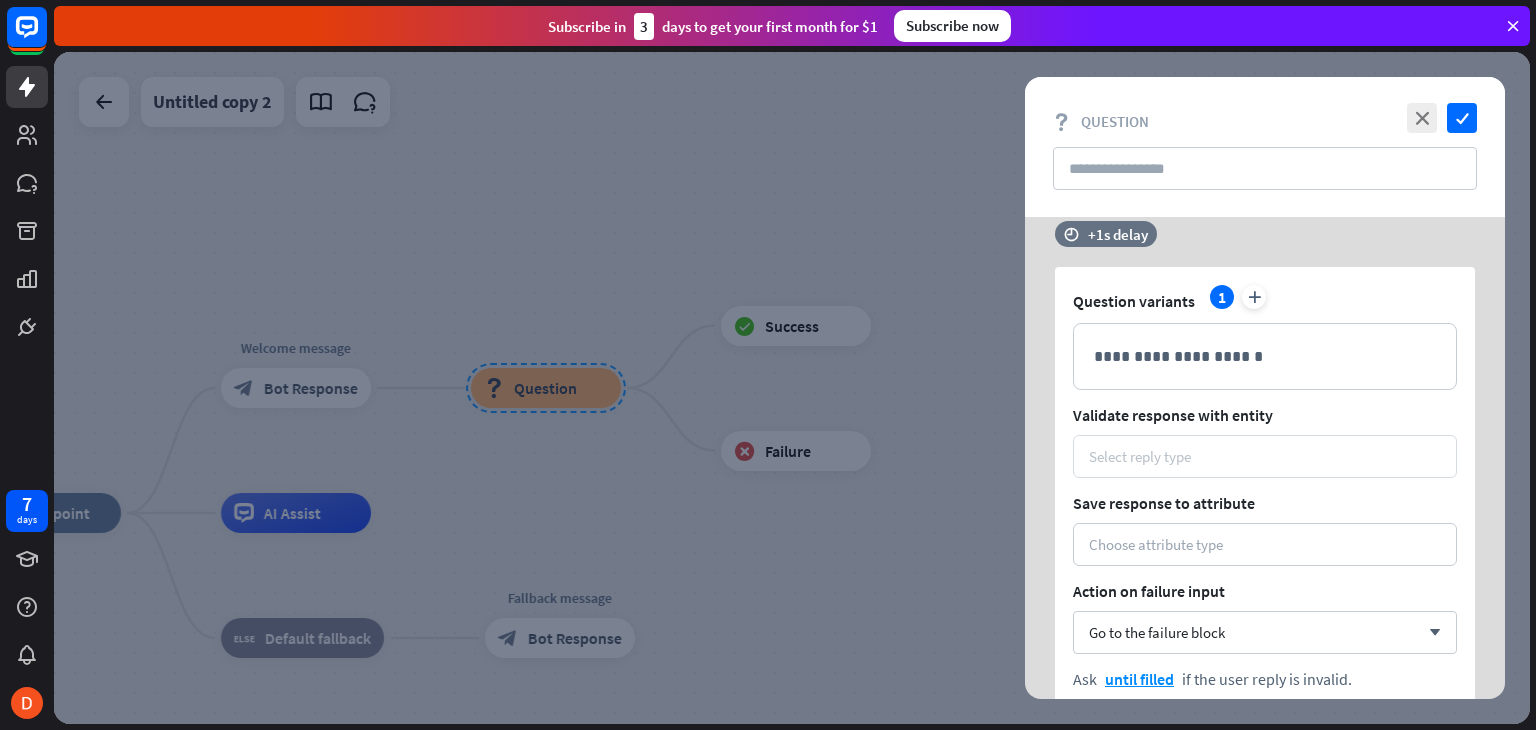 scroll, scrollTop: 24, scrollLeft: 0, axis: vertical 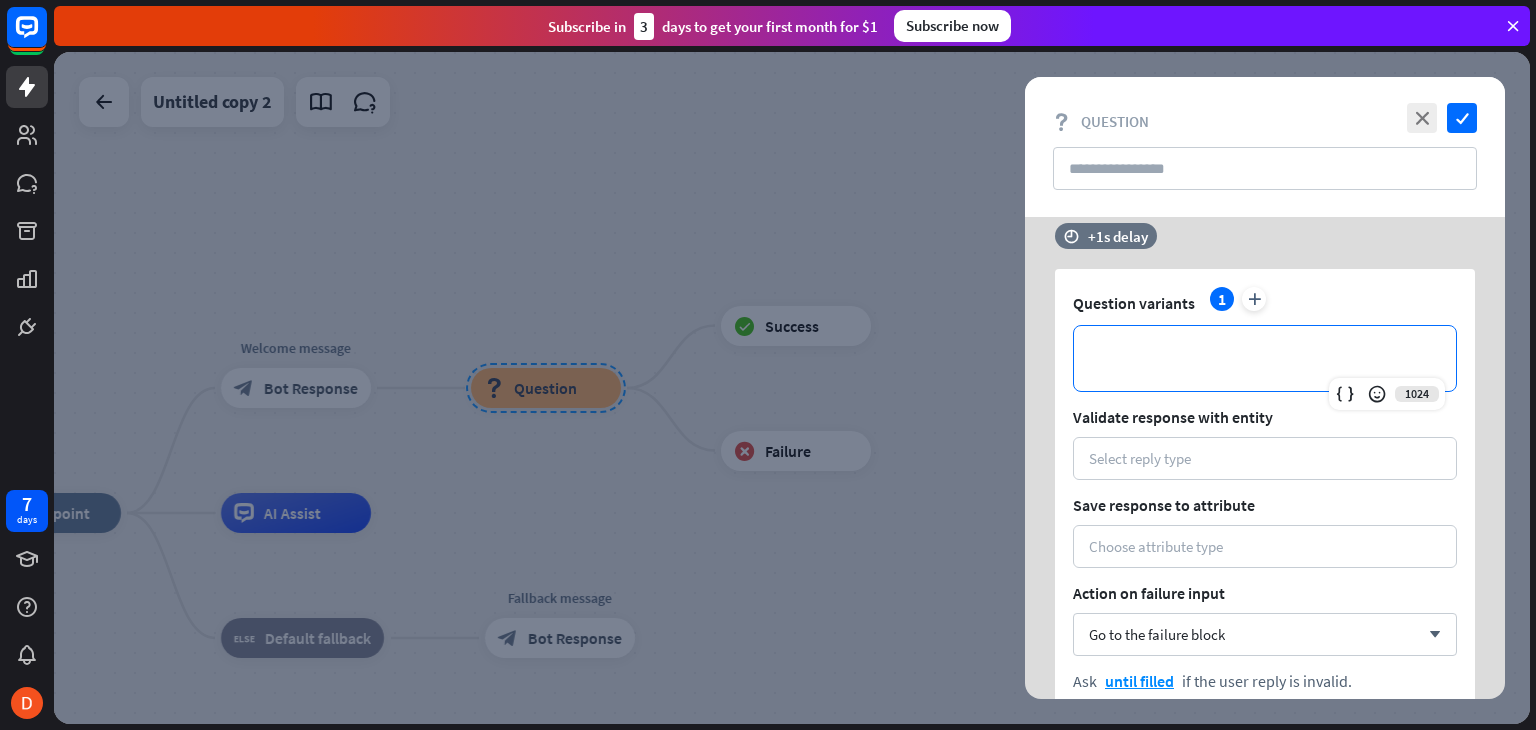 click on "**********" at bounding box center (1265, 358) 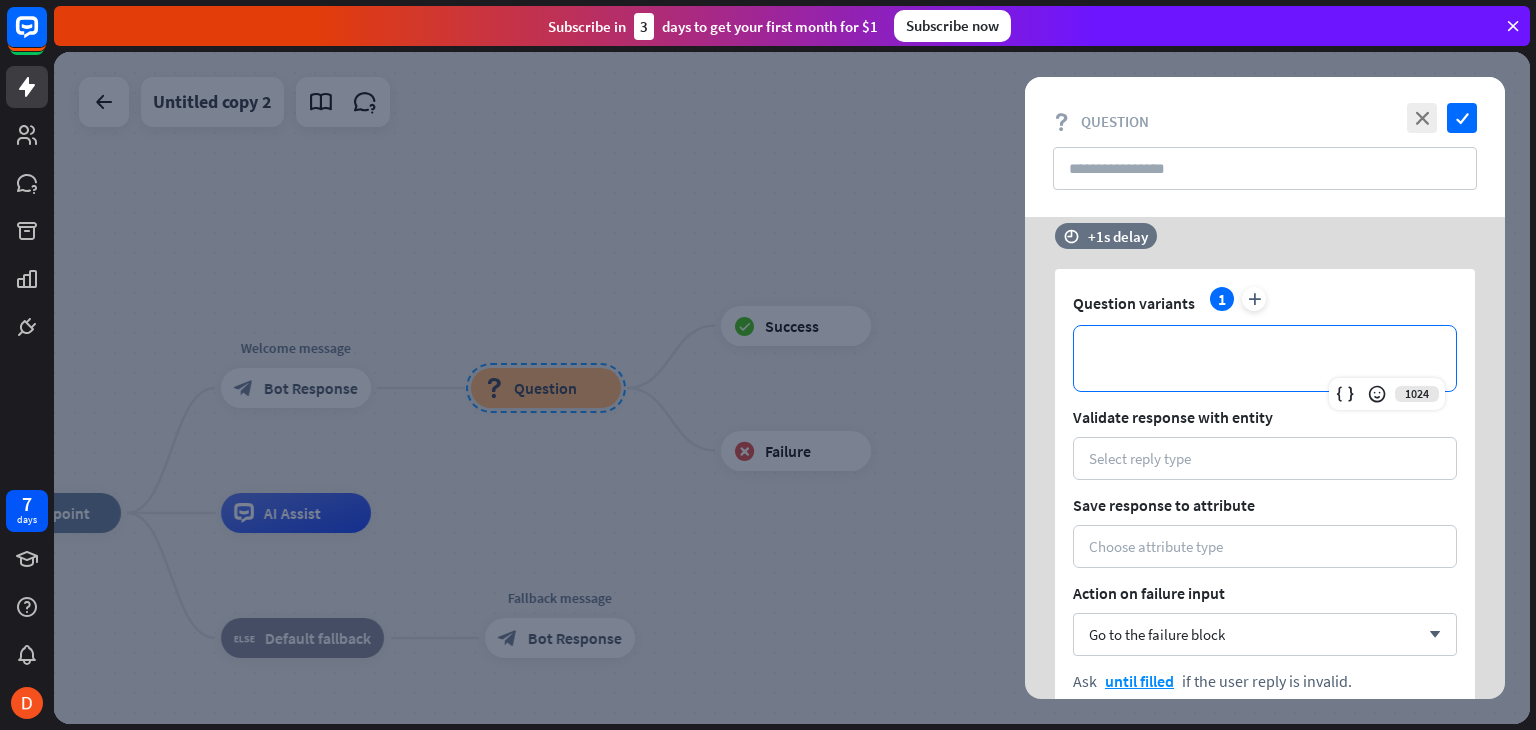 type 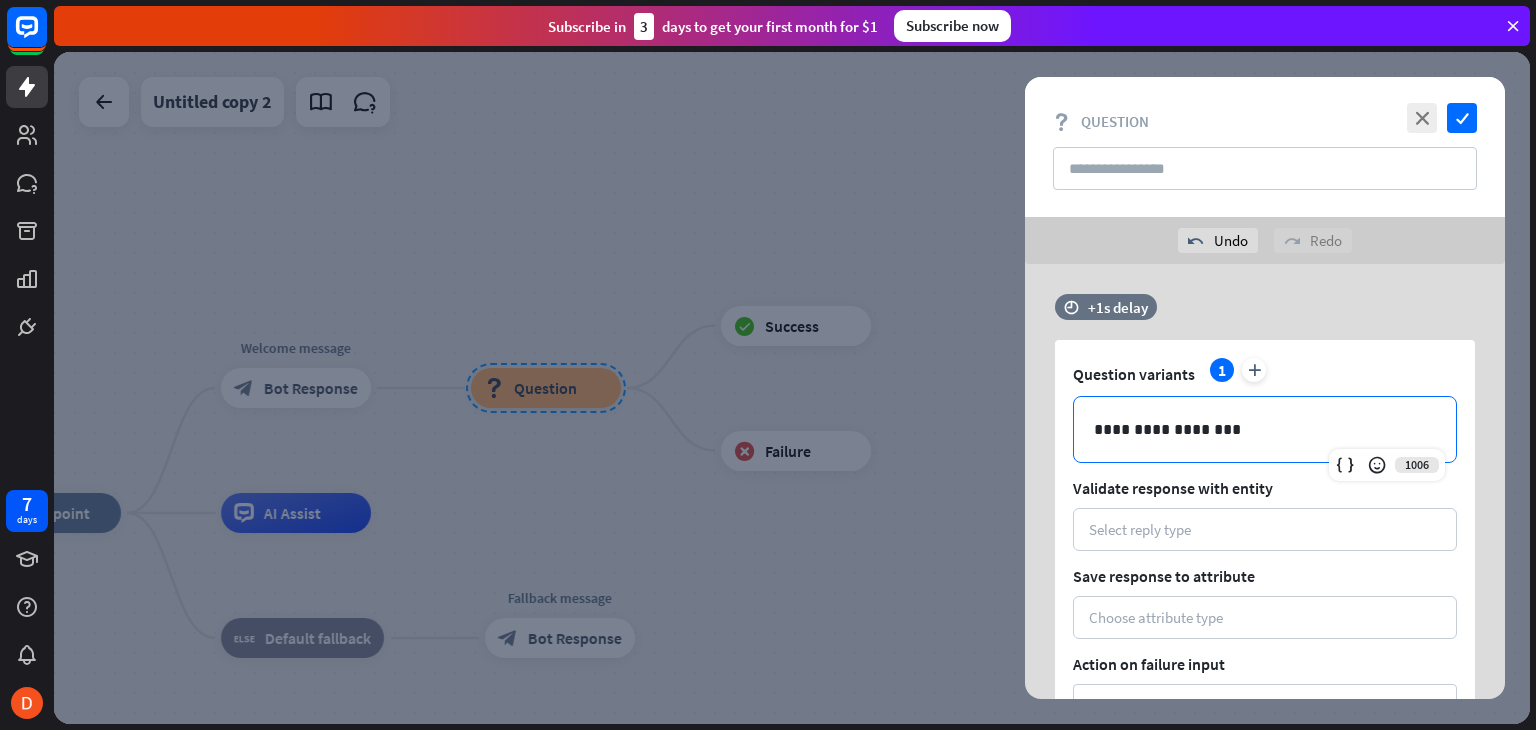 scroll, scrollTop: 104, scrollLeft: 0, axis: vertical 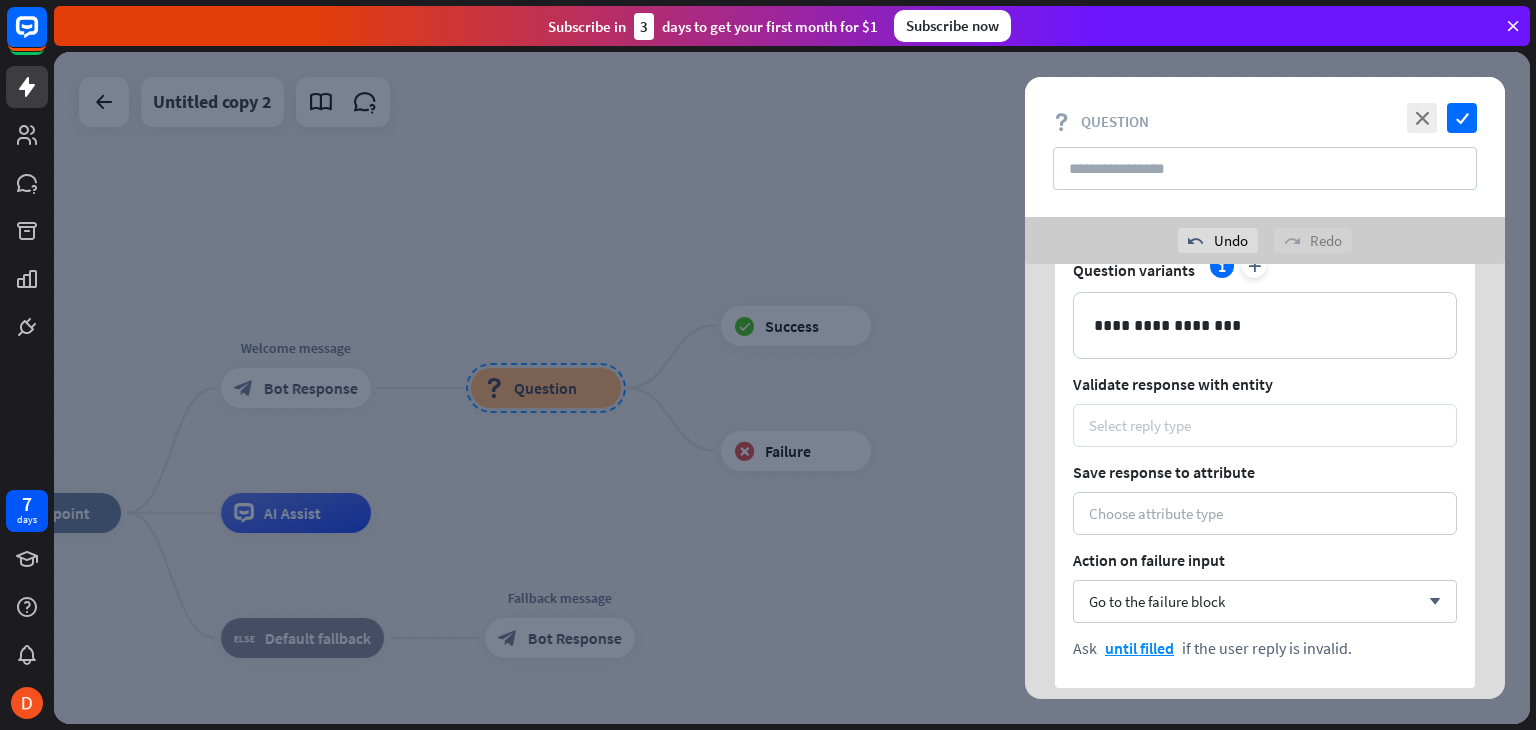 click on "Select reply type" at bounding box center (1265, 425) 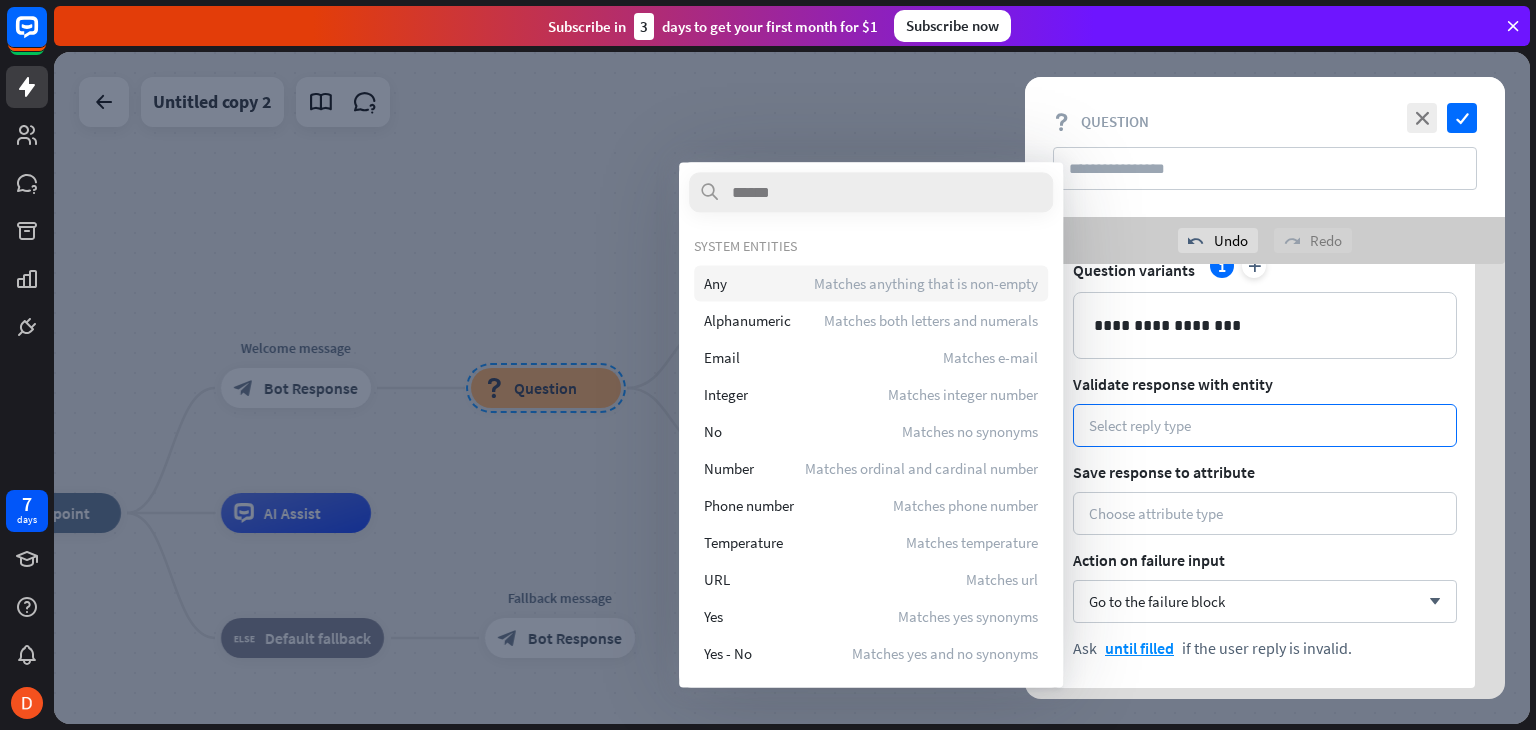 click on "Any
Matches anything that is non-empty" at bounding box center (871, 283) 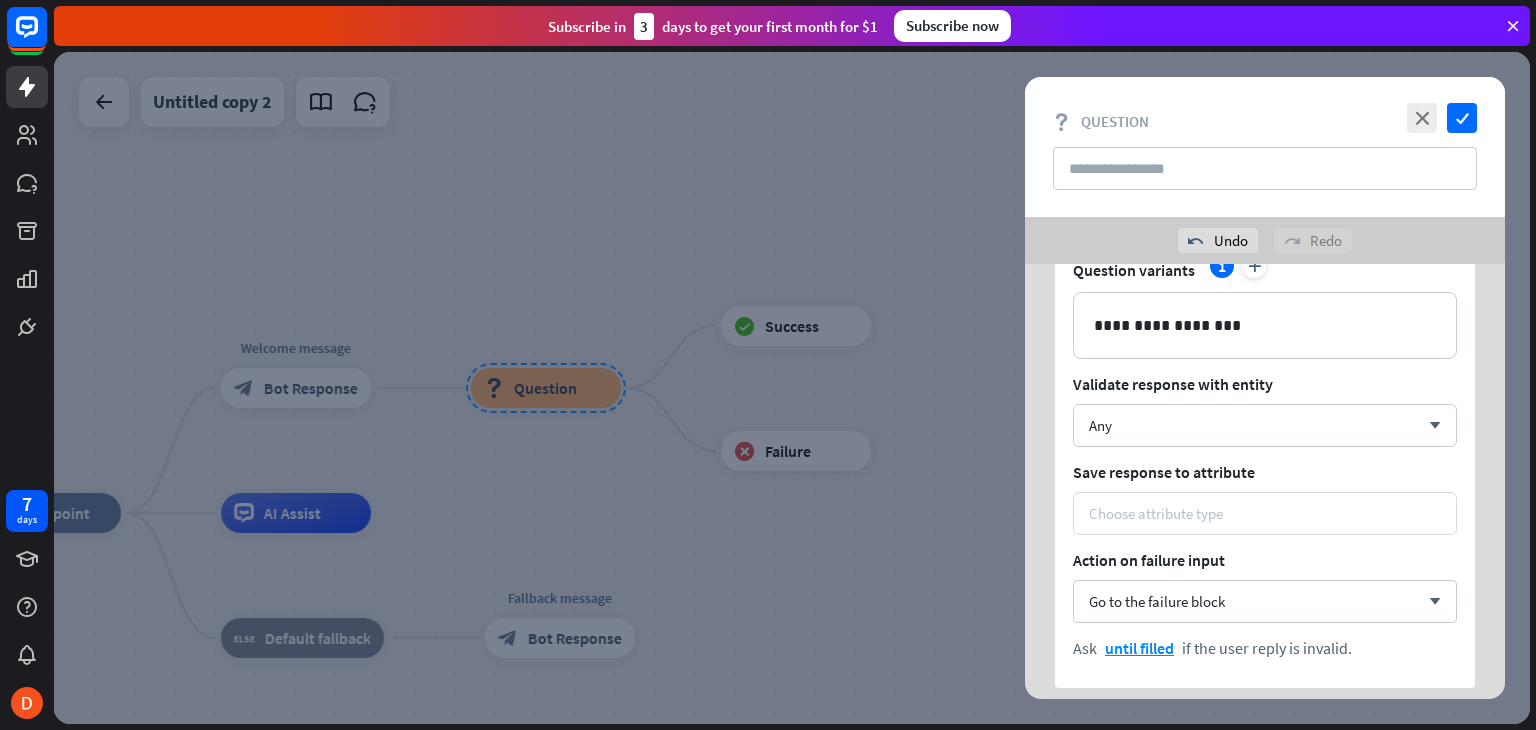 click on "Choose attribute type" at bounding box center (1156, 513) 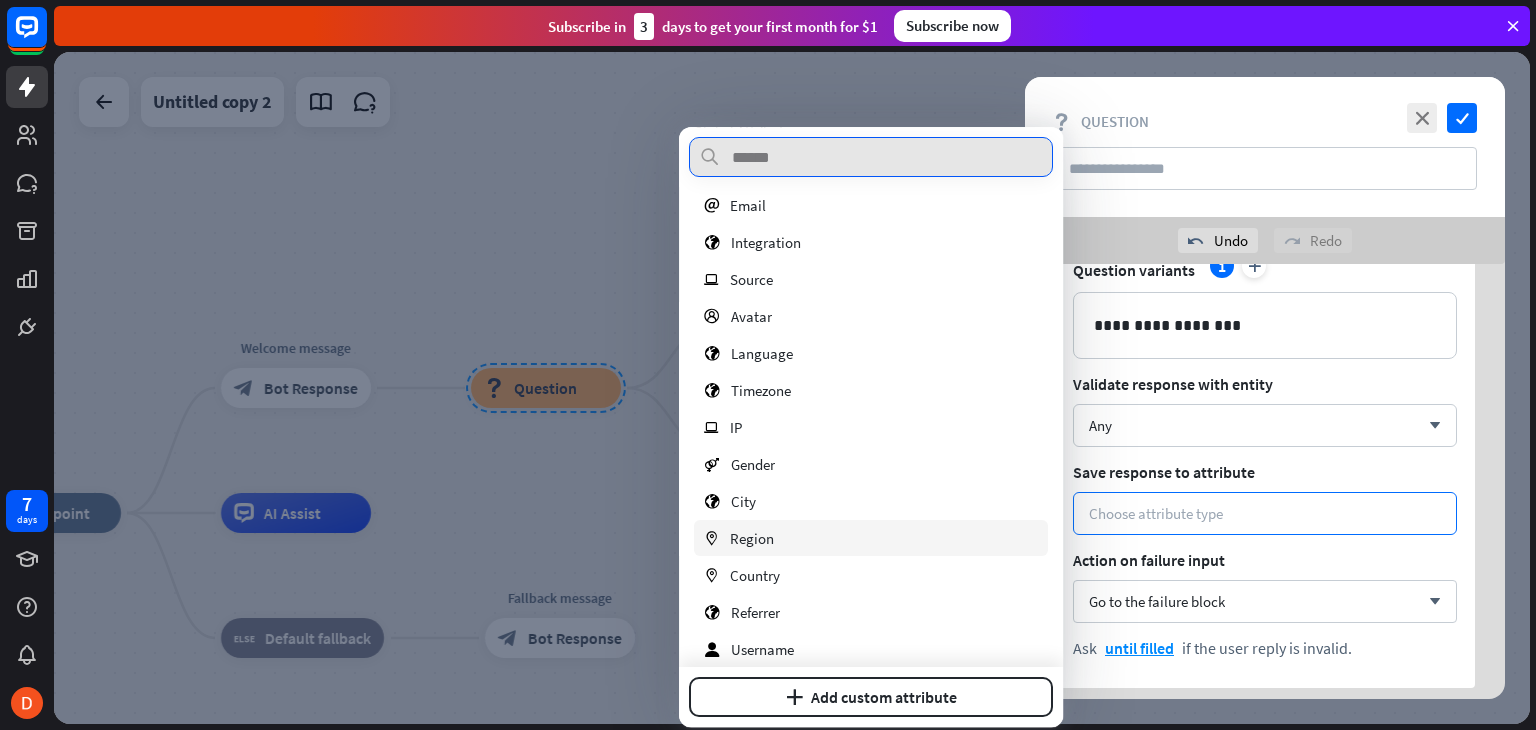 scroll, scrollTop: 66, scrollLeft: 0, axis: vertical 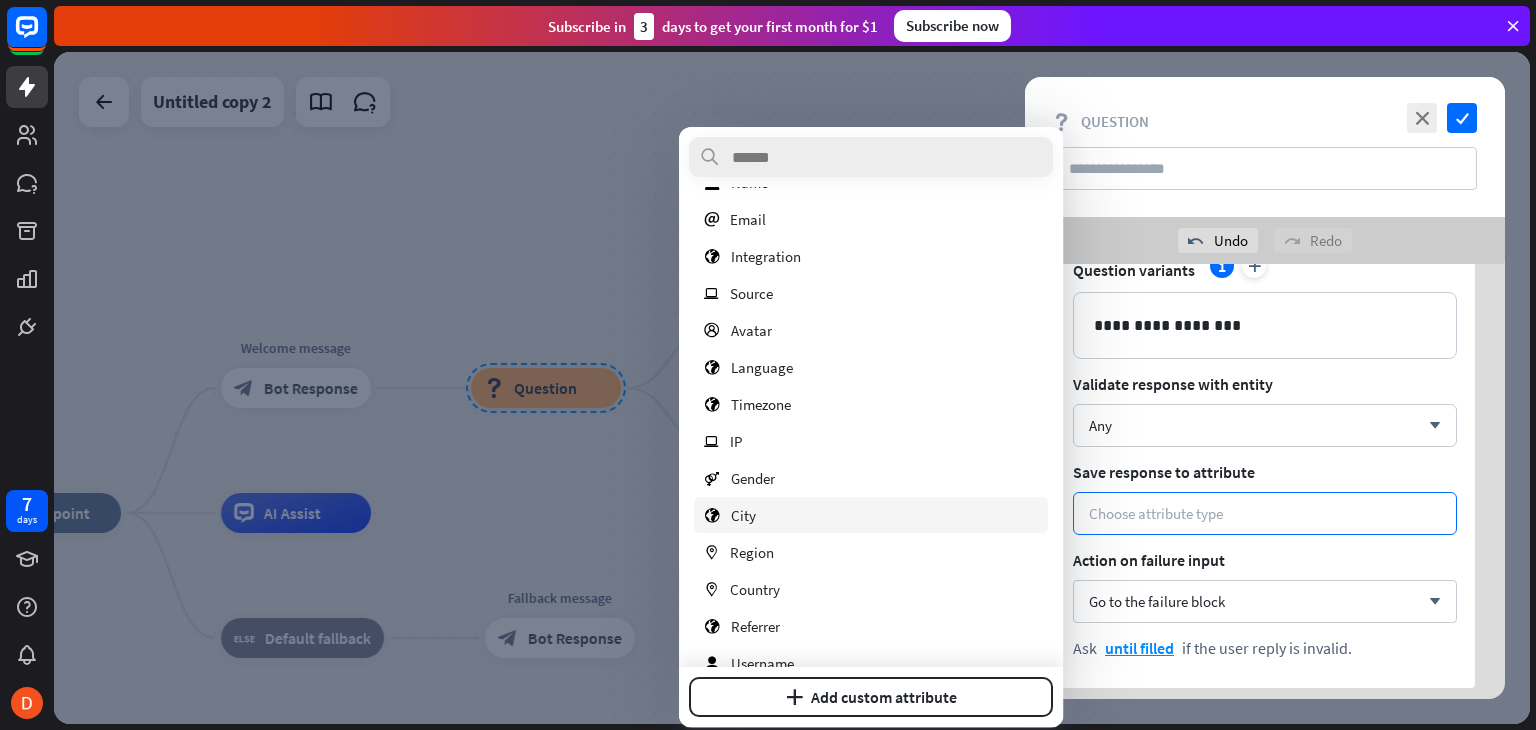 click on "City" at bounding box center (743, 515) 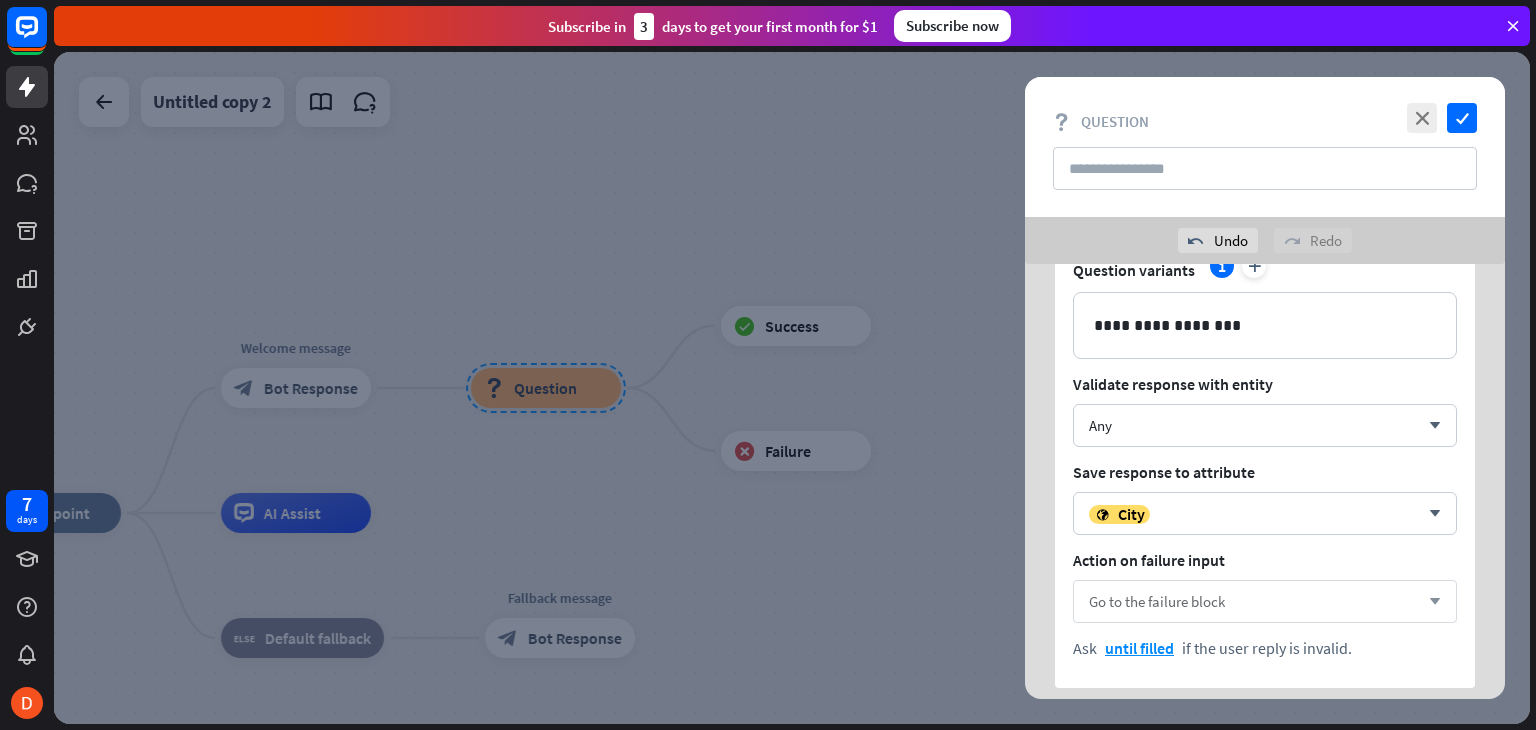 scroll, scrollTop: 213, scrollLeft: 0, axis: vertical 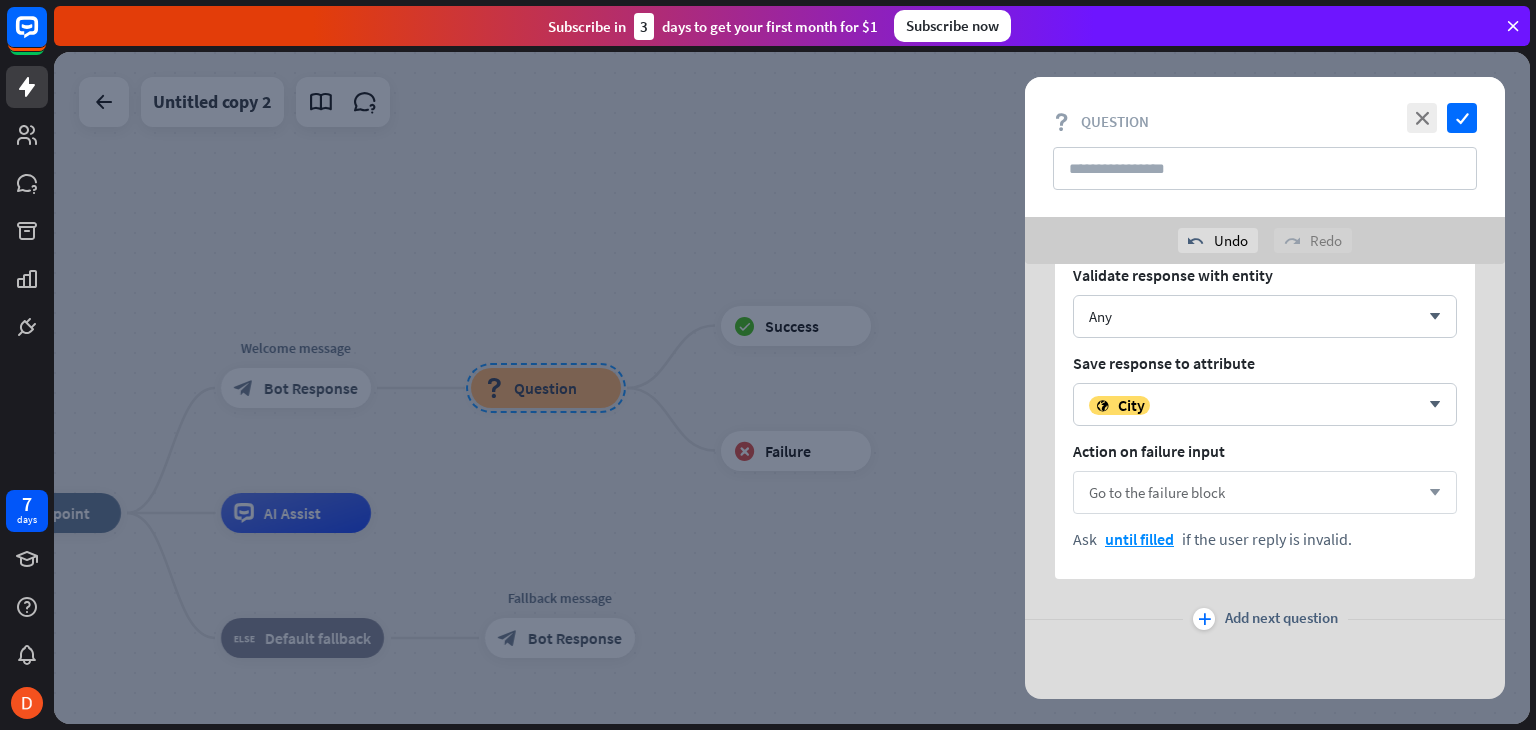 click on "Go to the failure block
arrow_down" at bounding box center [1265, 492] 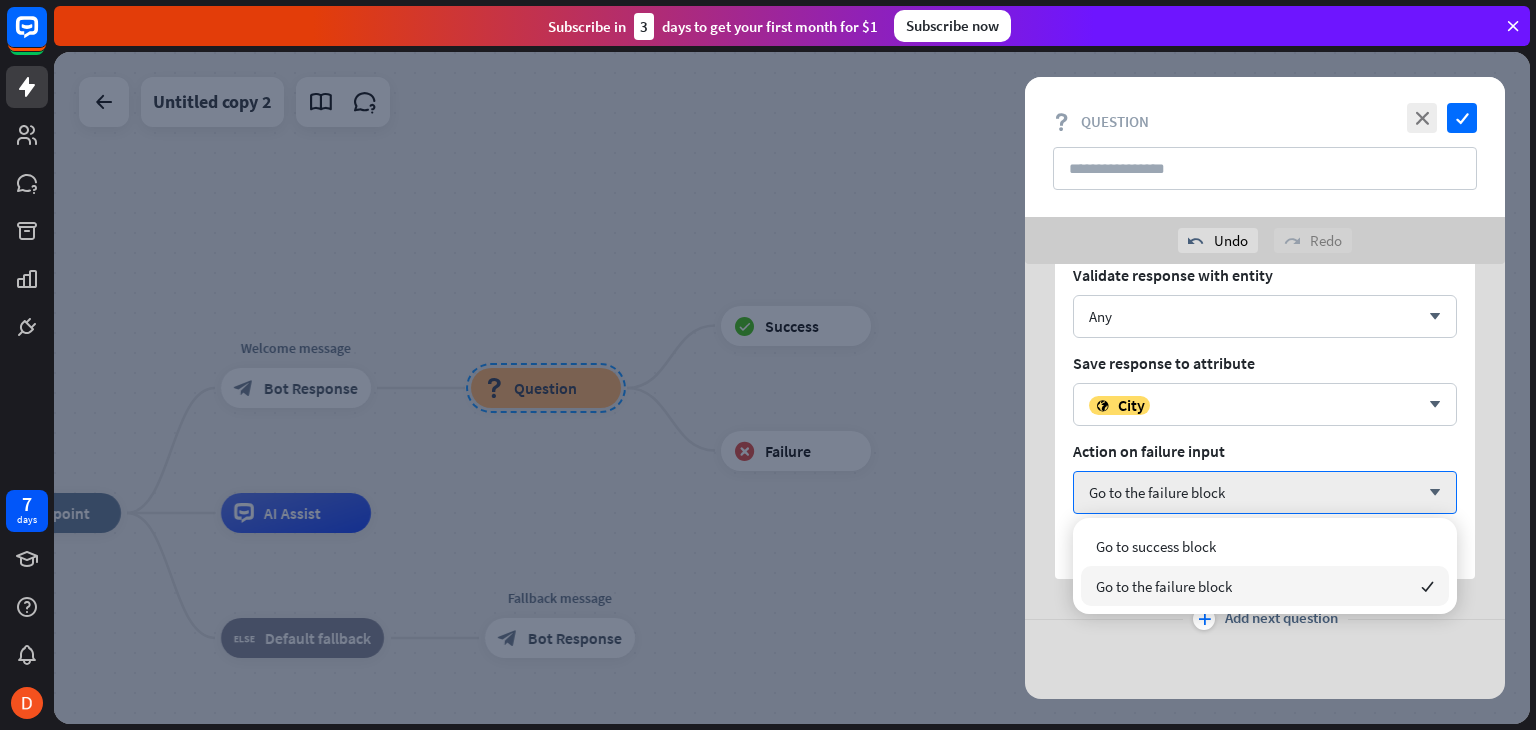 click on "Go to the failure block" at bounding box center (1164, 586) 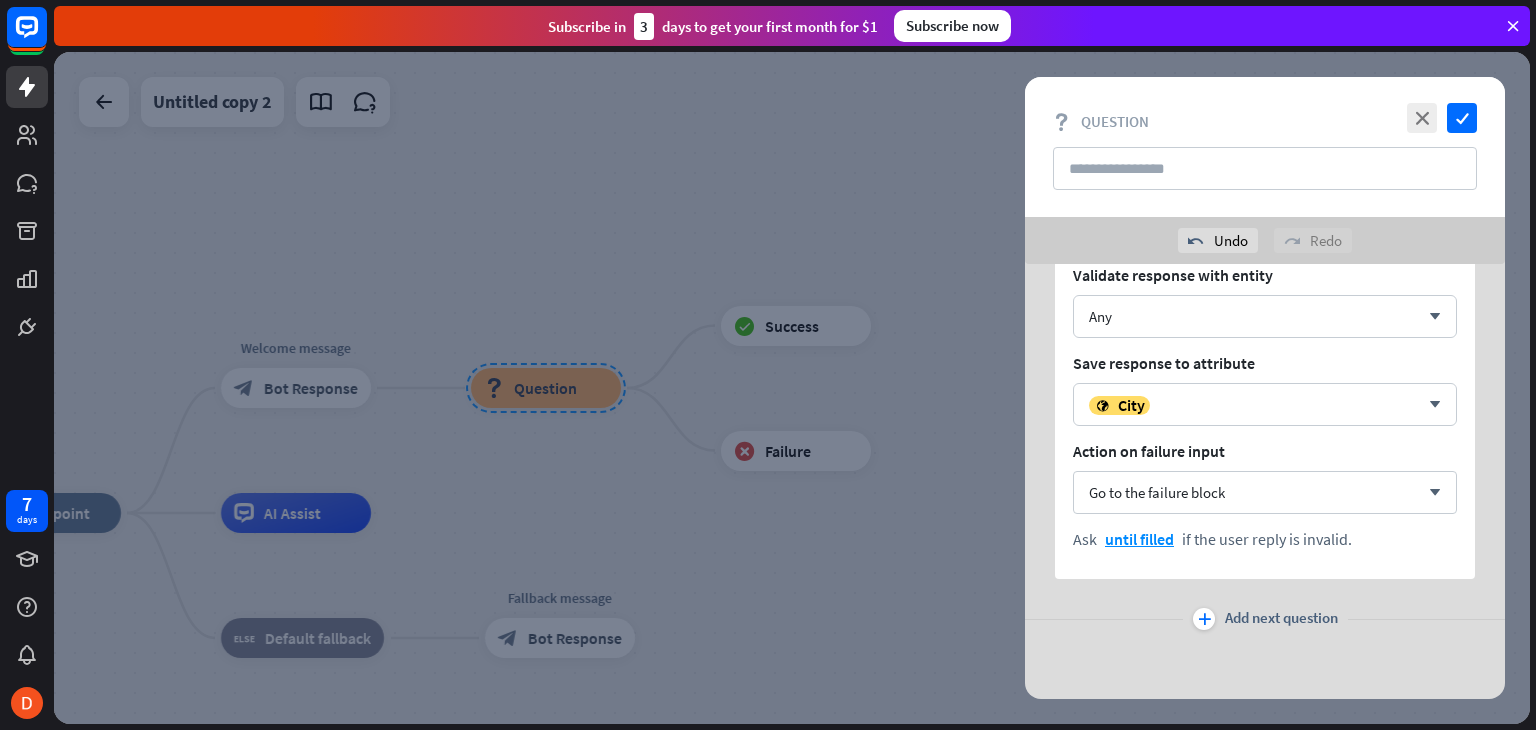 scroll, scrollTop: 0, scrollLeft: 0, axis: both 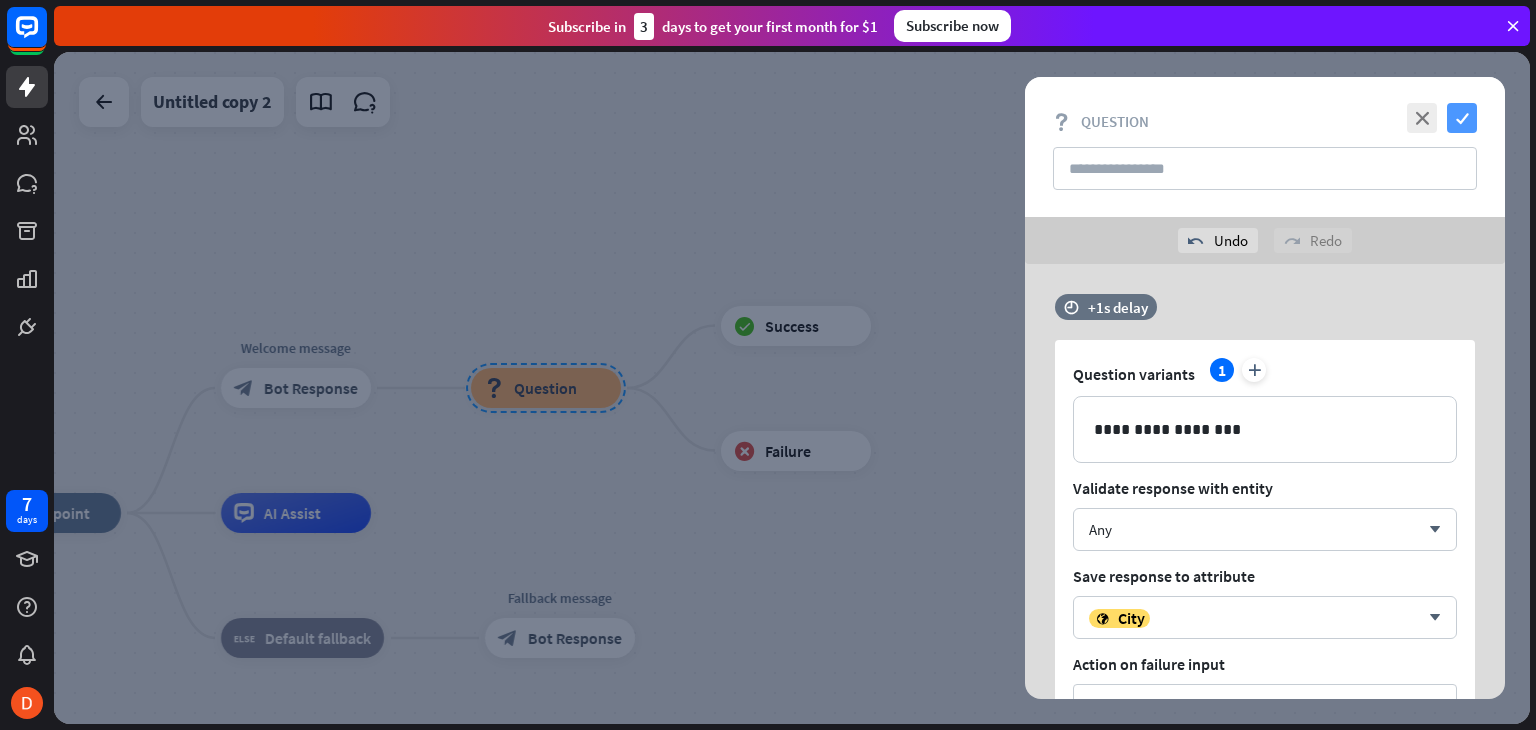 click on "check" at bounding box center [1462, 118] 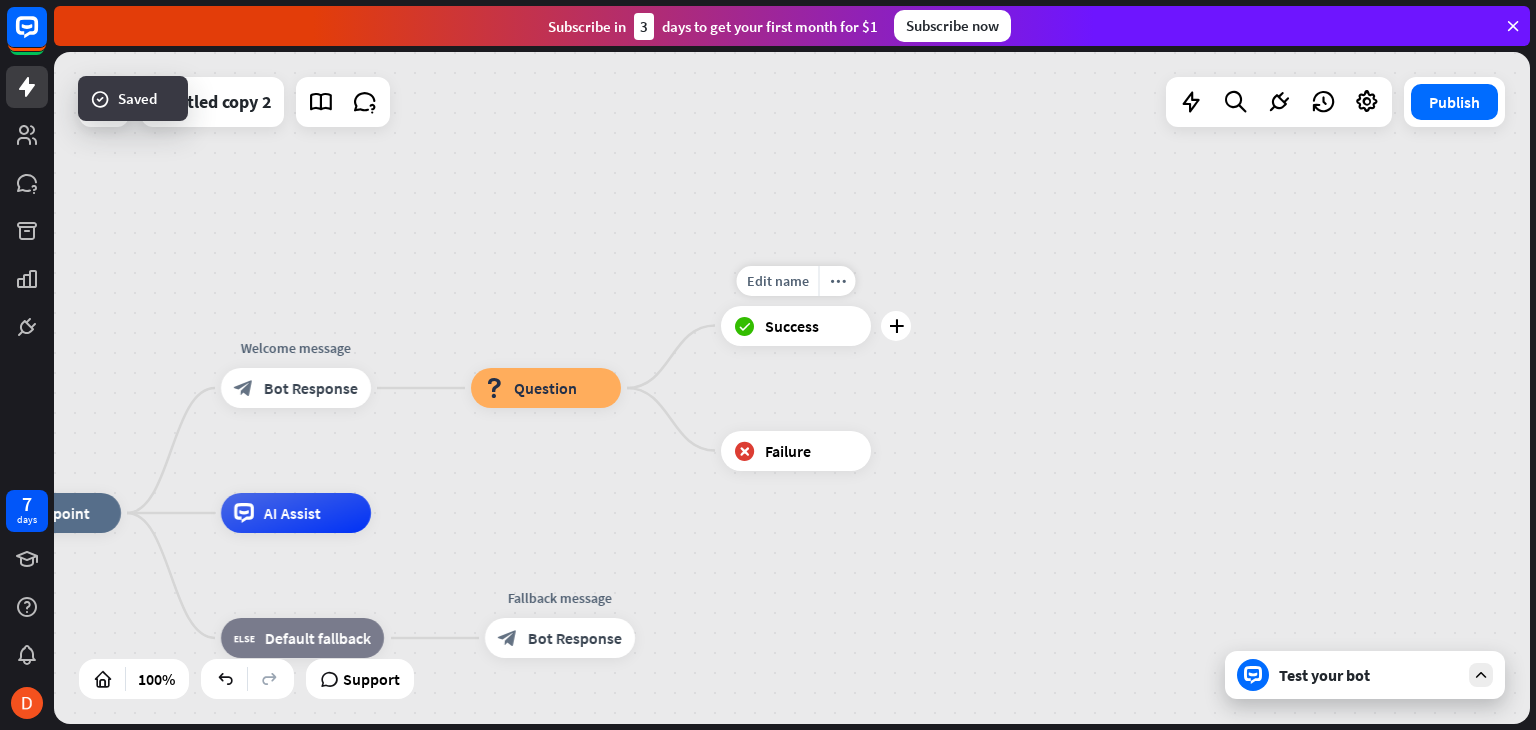 click on "block_success   Success" at bounding box center [796, 326] 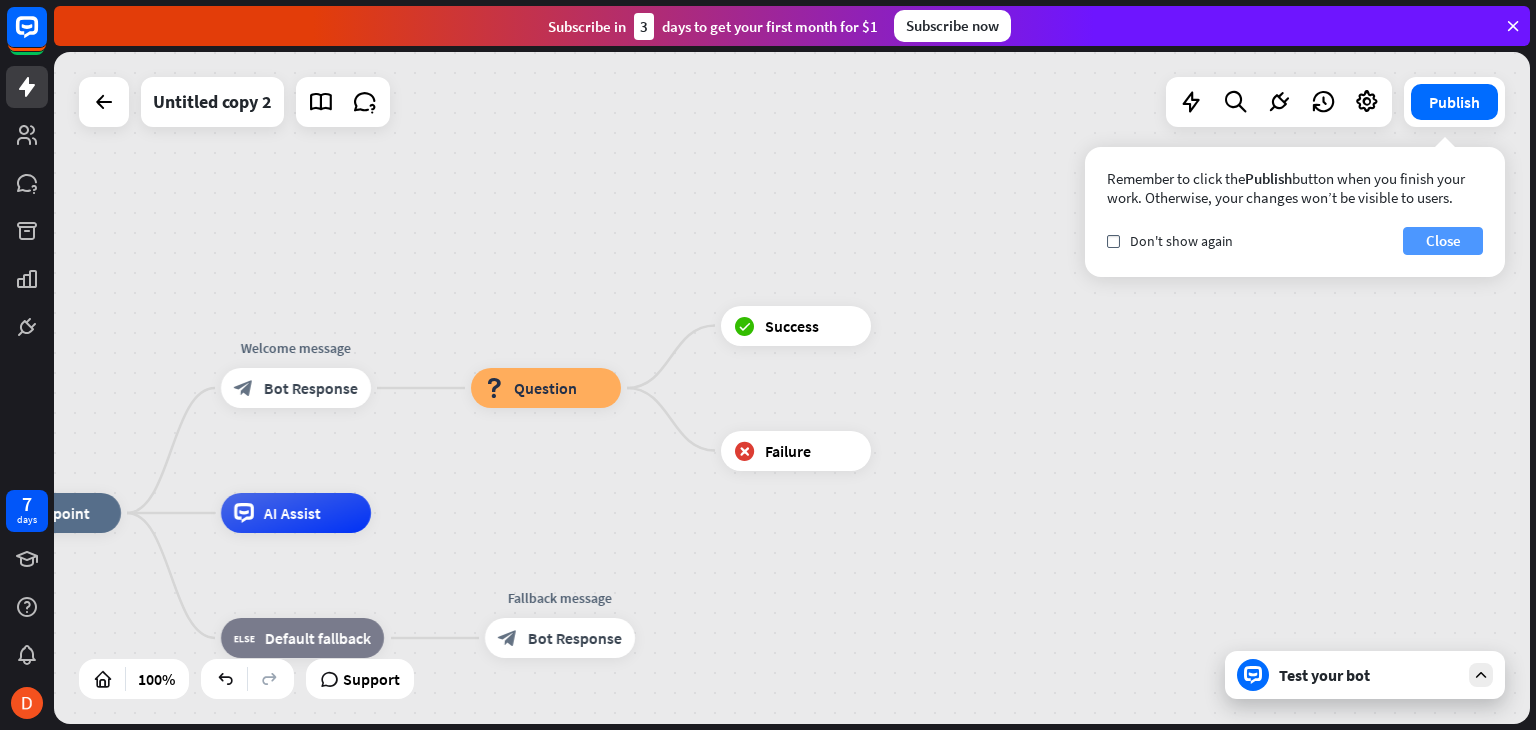 click on "Close" at bounding box center (1443, 241) 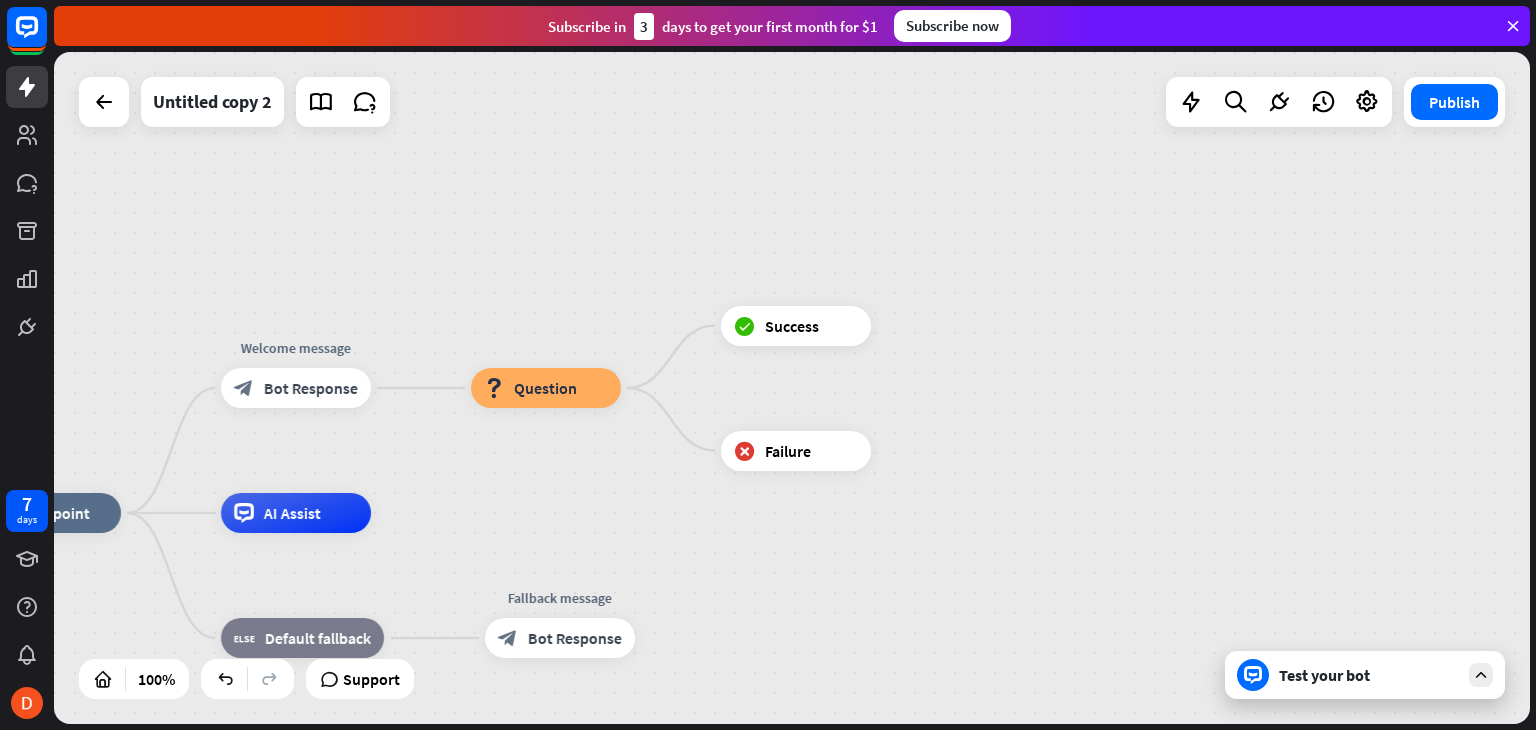click on "Test your bot" at bounding box center (1369, 675) 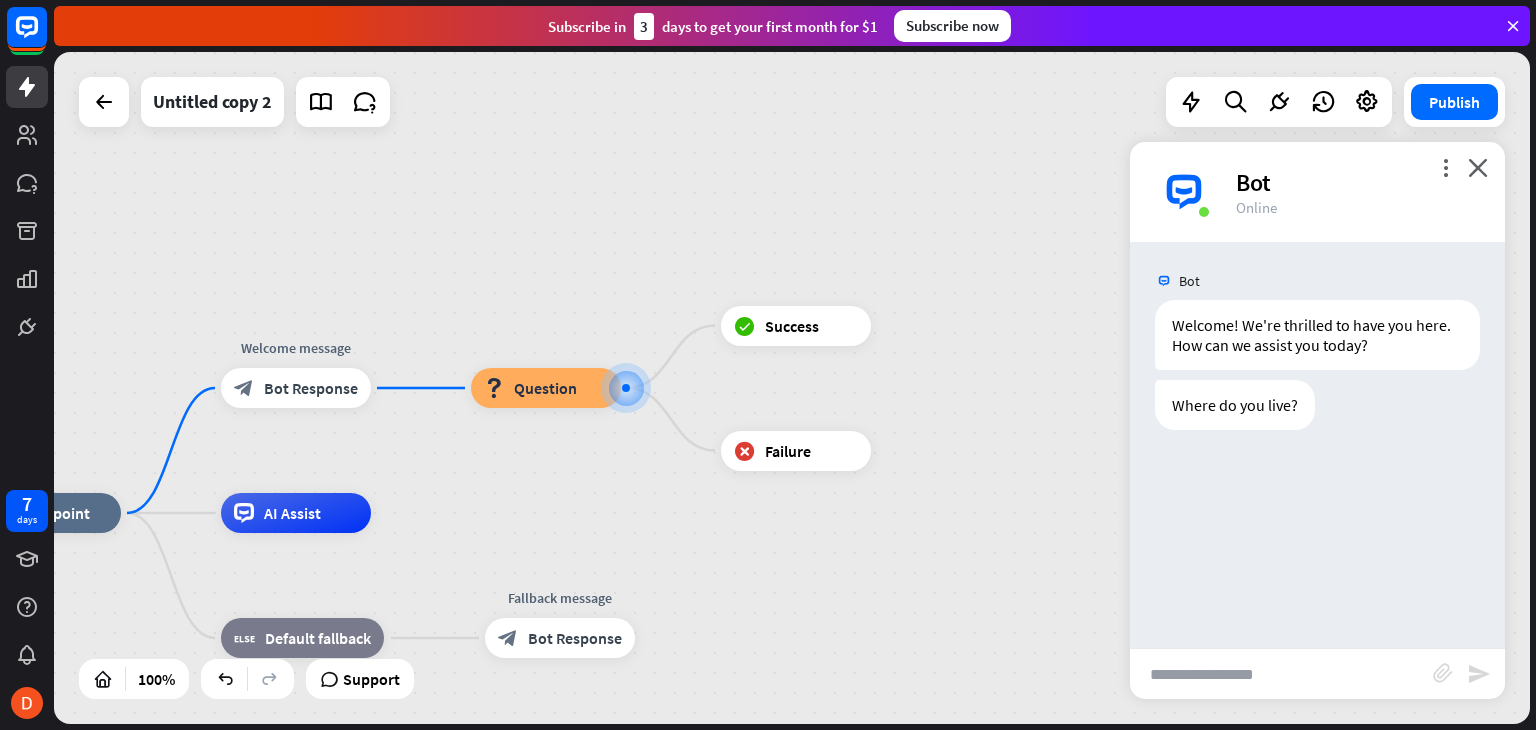 click at bounding box center (1281, 674) 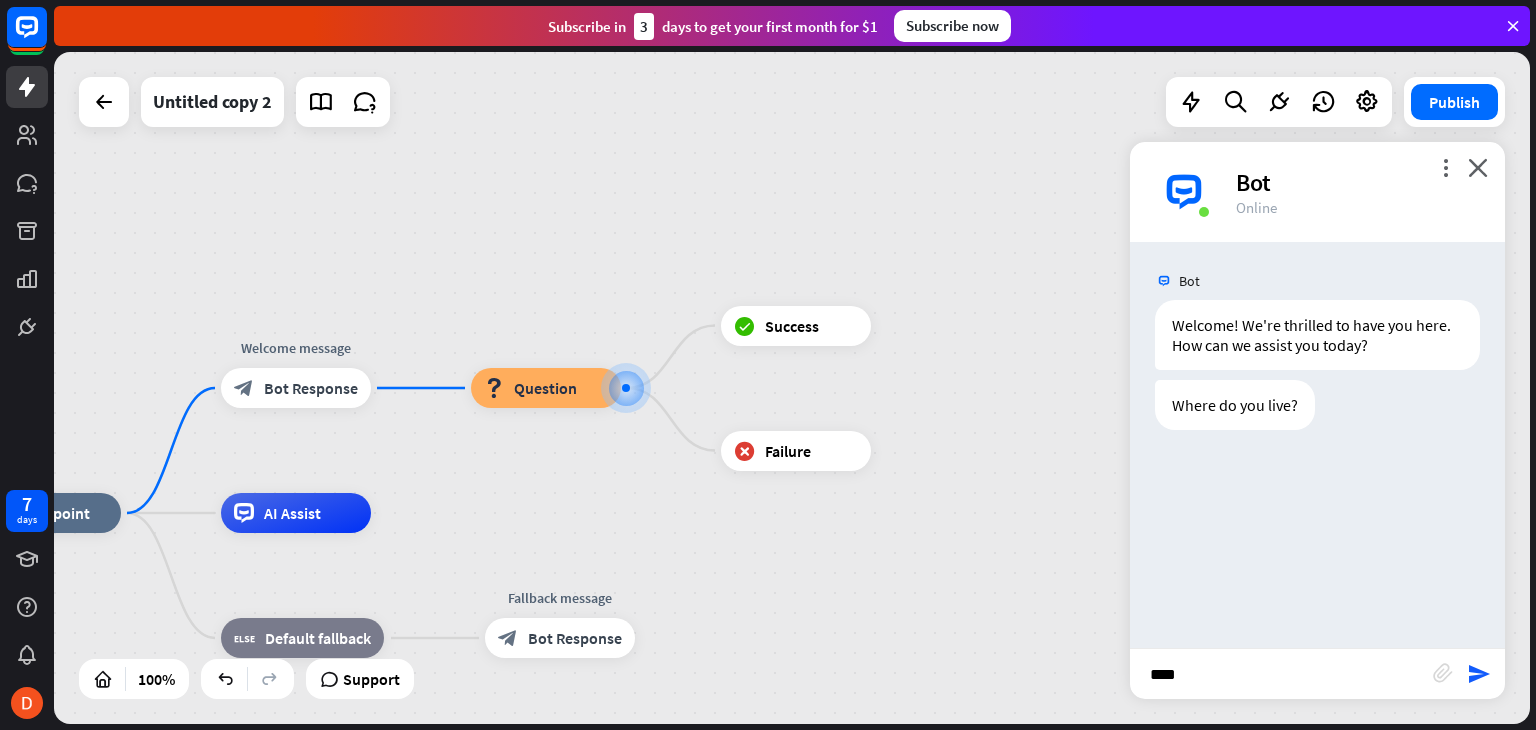 type on "*****" 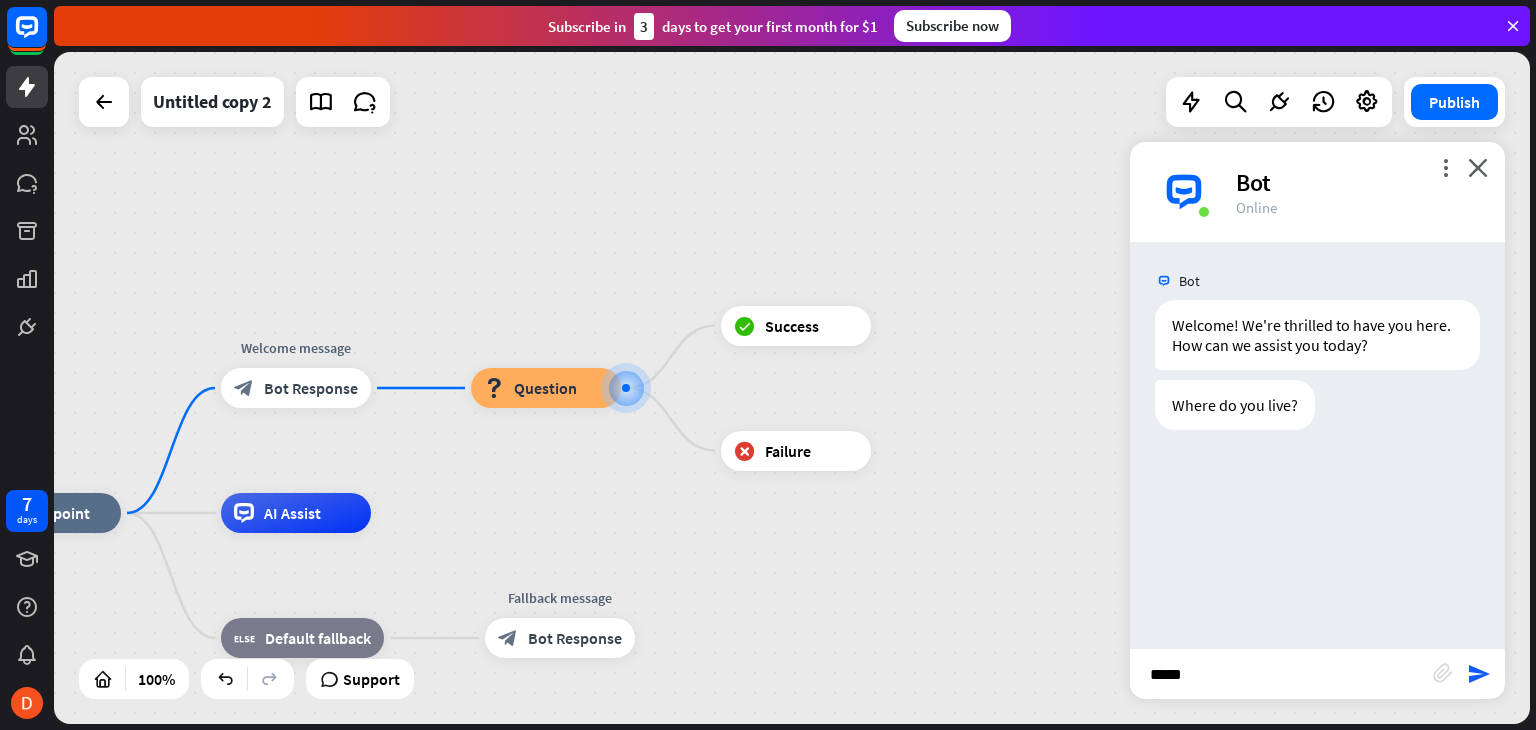 type 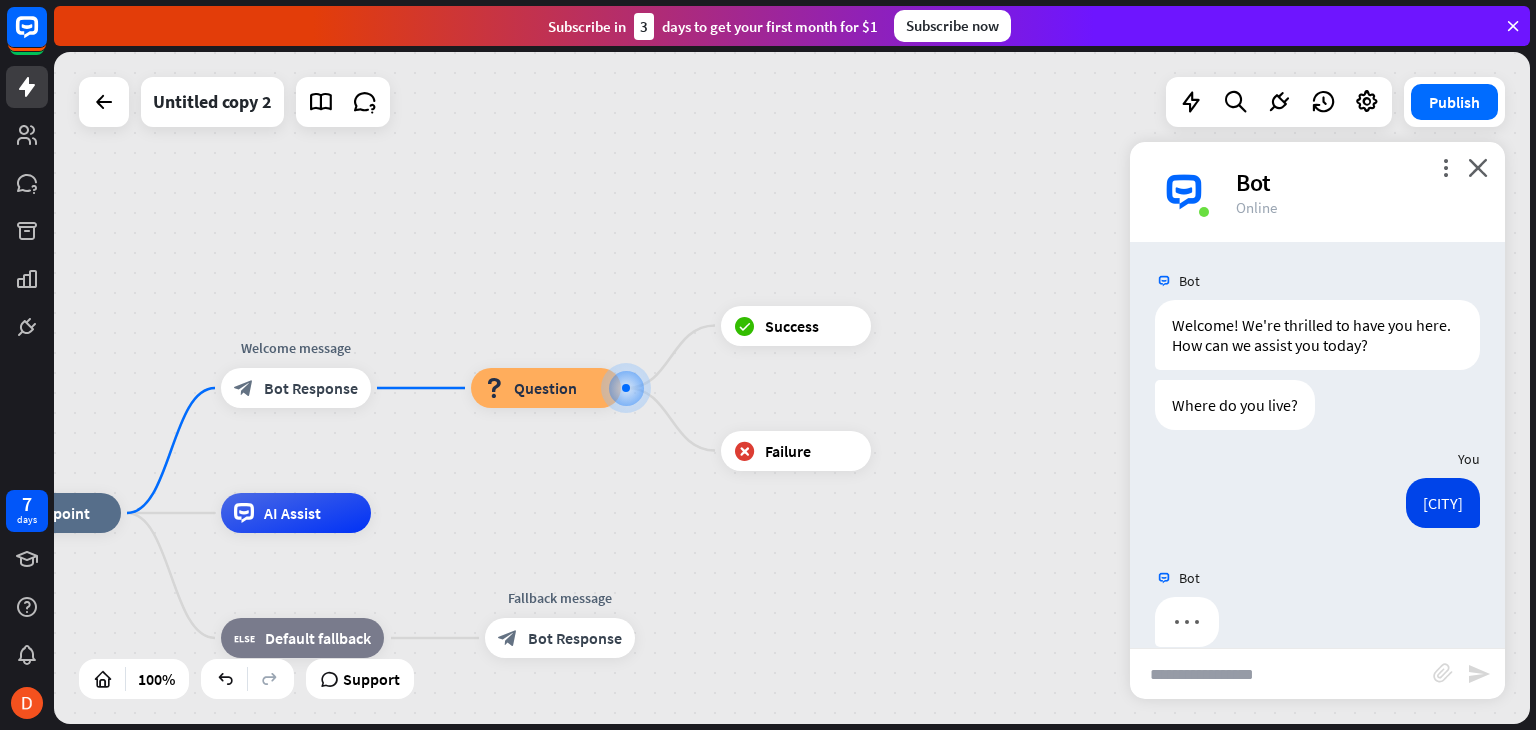 scroll, scrollTop: 0, scrollLeft: 0, axis: both 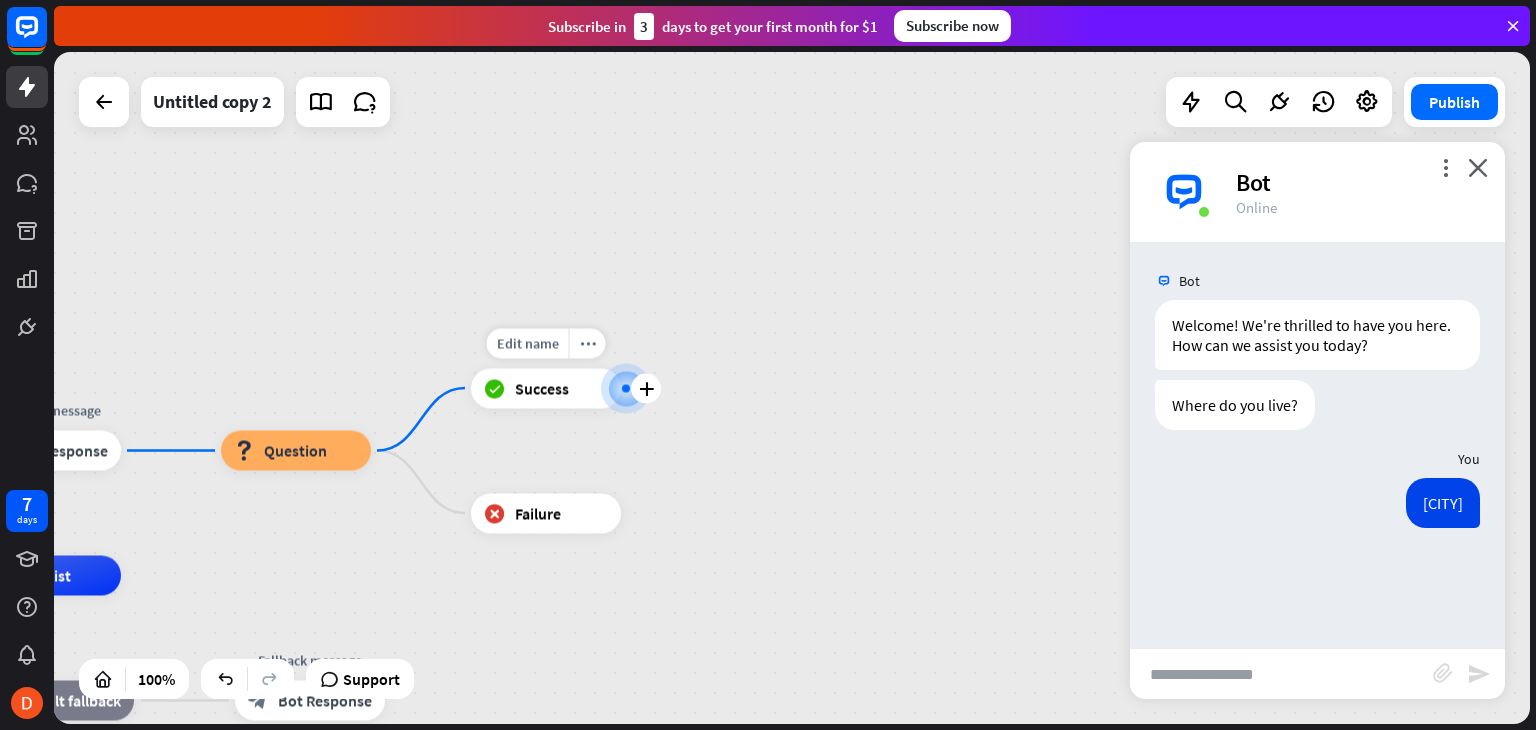 click at bounding box center [626, 388] 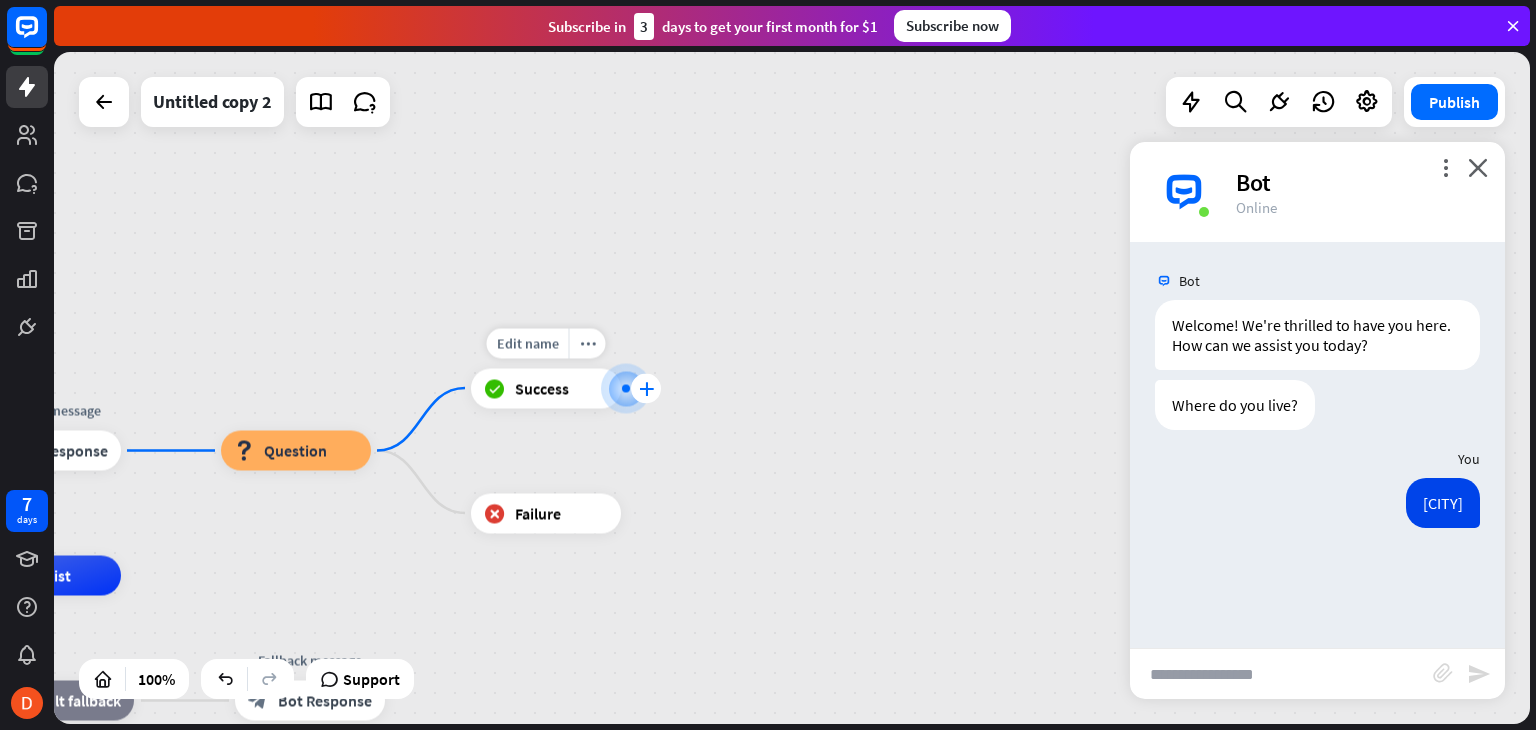 click on "plus" at bounding box center (646, 388) 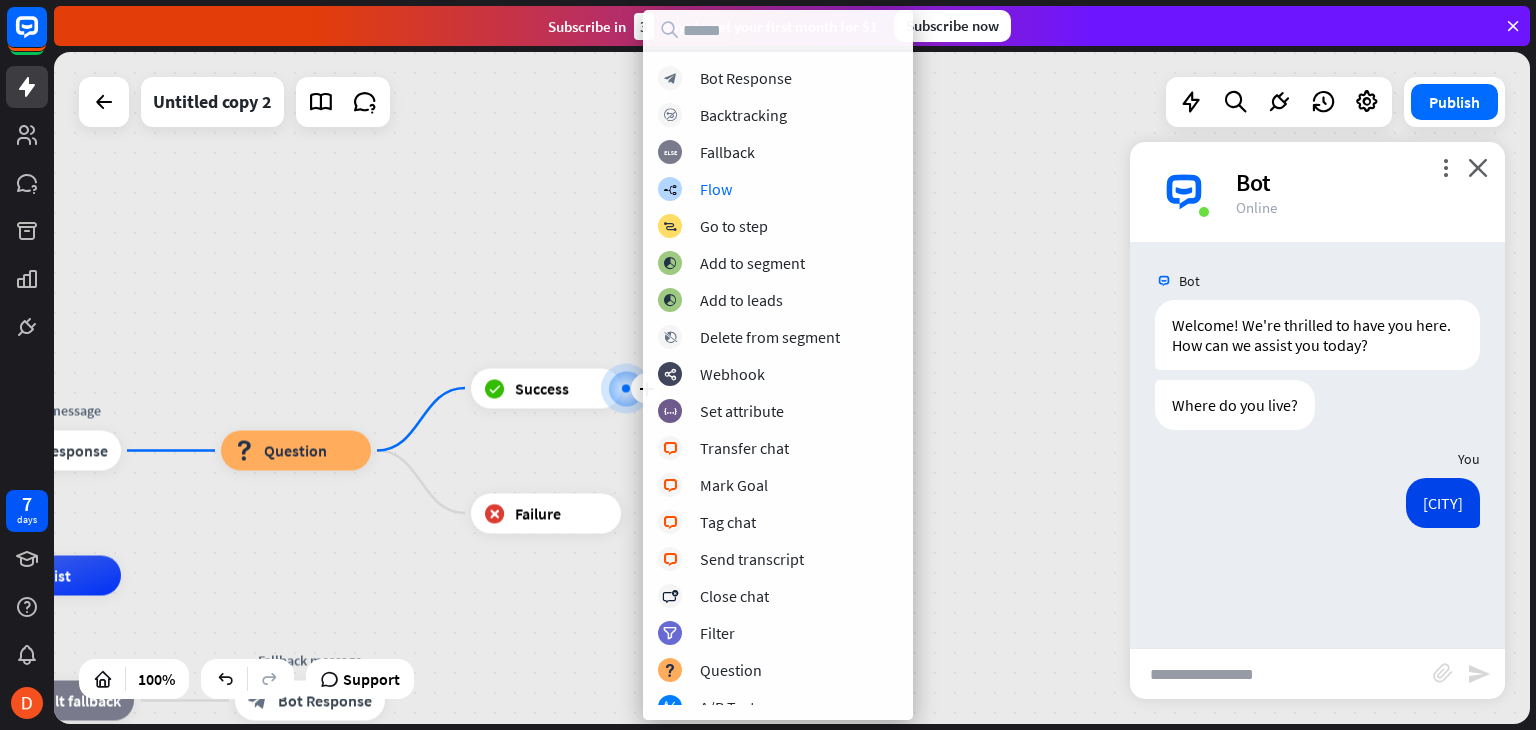 click on "home_2   Start point                 Welcome message   block_bot_response   Bot Response                   block_question   Question               plus     block_success   Success                       block_failure   Failure                     AI Assist                   block_fallback   Default fallback                 Fallback message   block_bot_response   Bot Response" at bounding box center (792, 388) 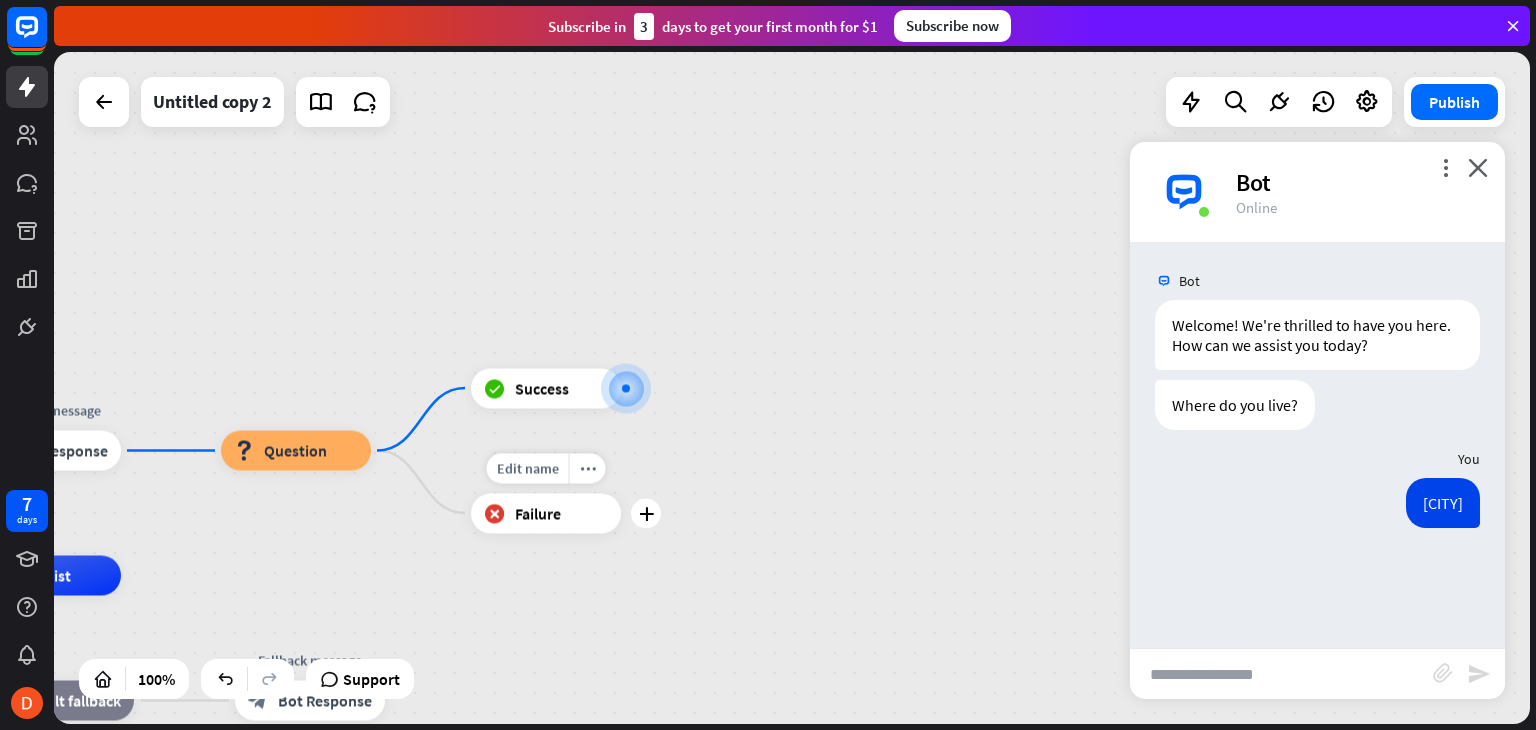 click on "block_failure   Failure" at bounding box center [546, 513] 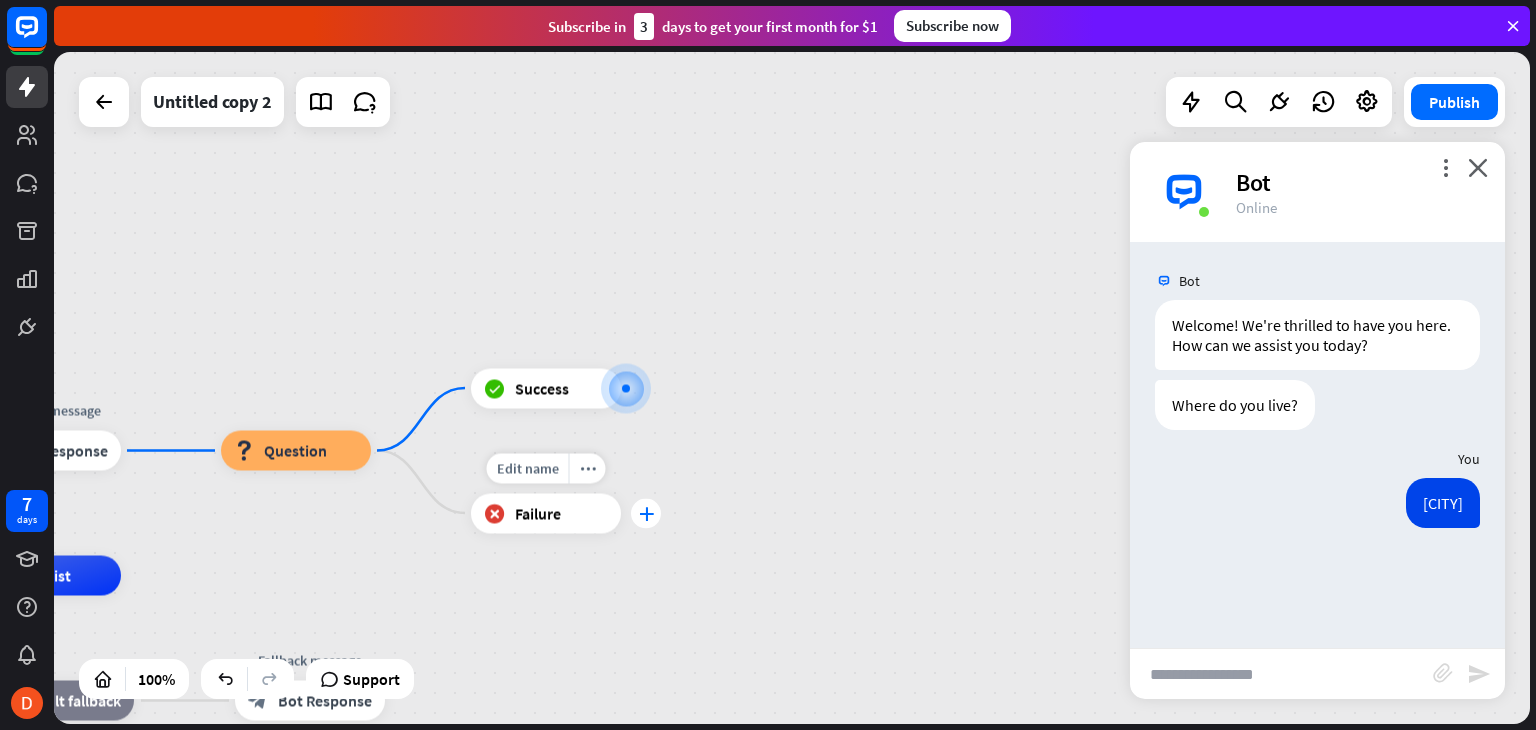 click on "plus" at bounding box center [646, 513] 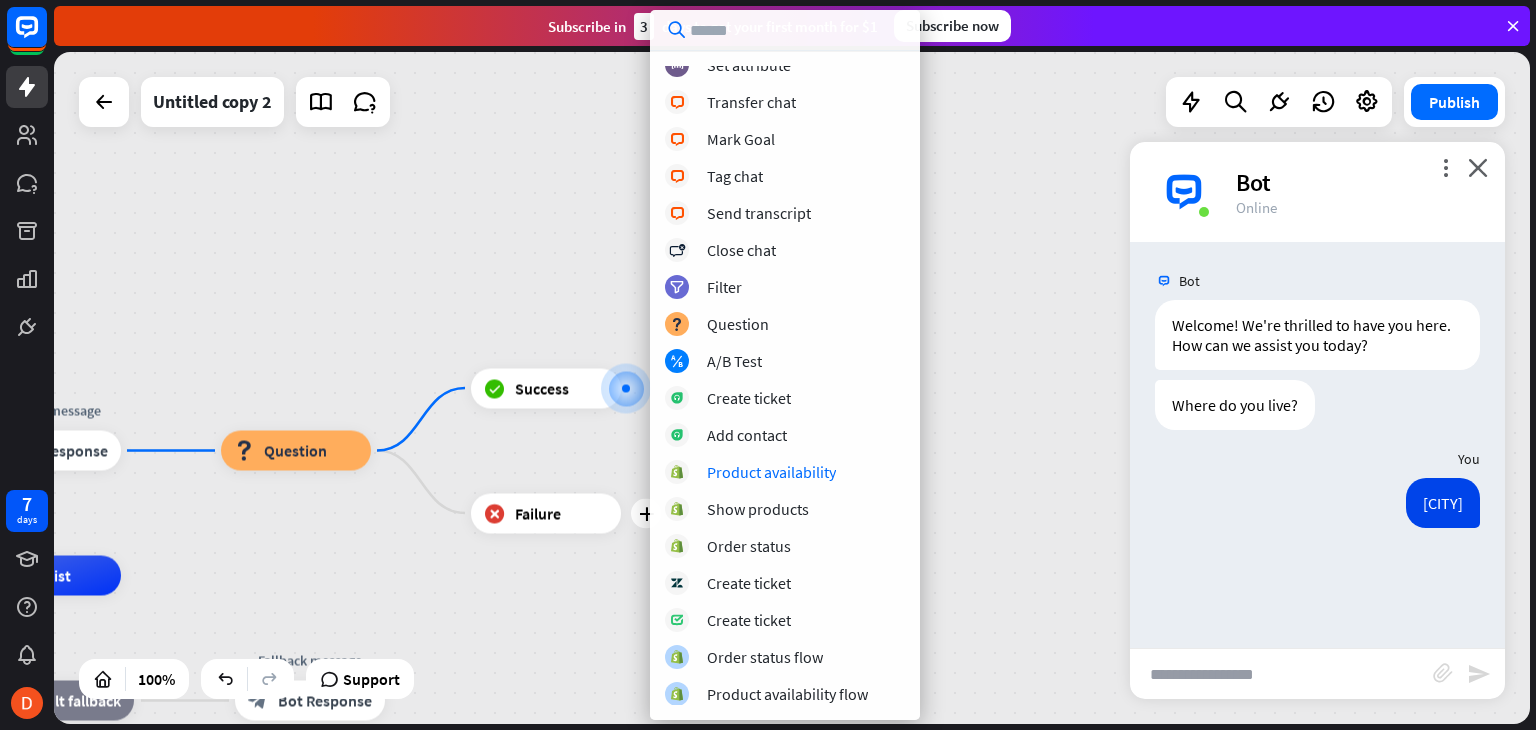 scroll, scrollTop: 0, scrollLeft: 0, axis: both 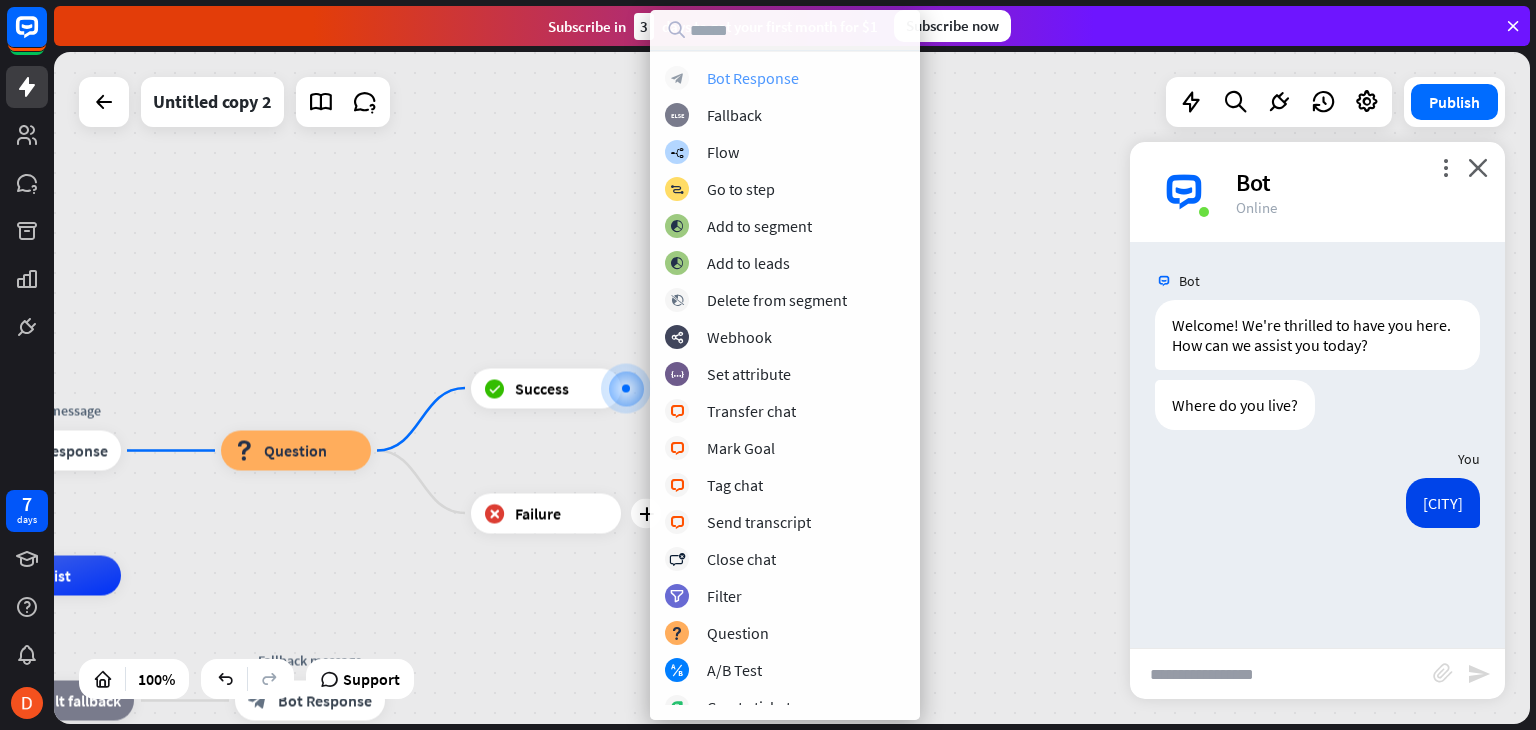 click on "Bot Response" at bounding box center [753, 78] 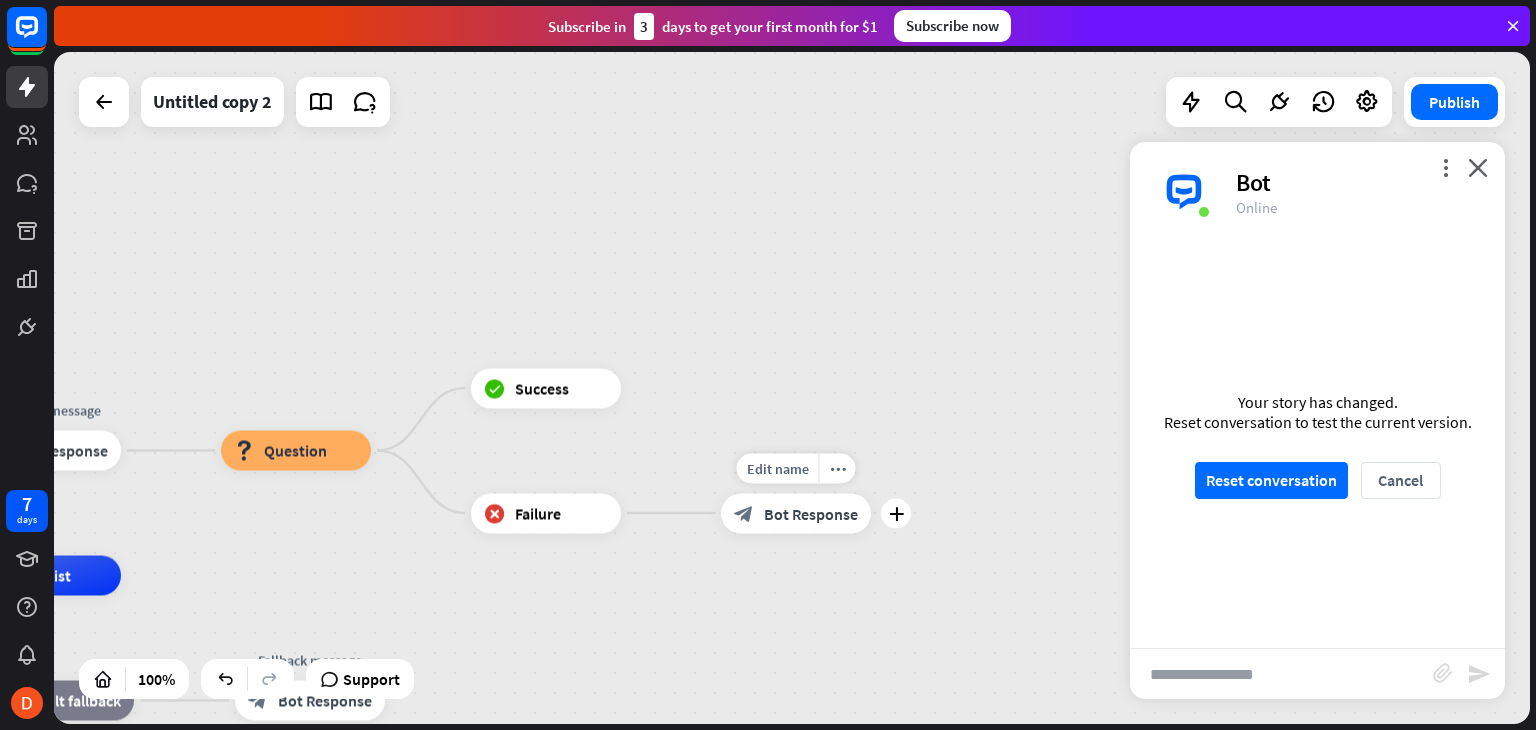 click on "Bot Response" at bounding box center (811, 513) 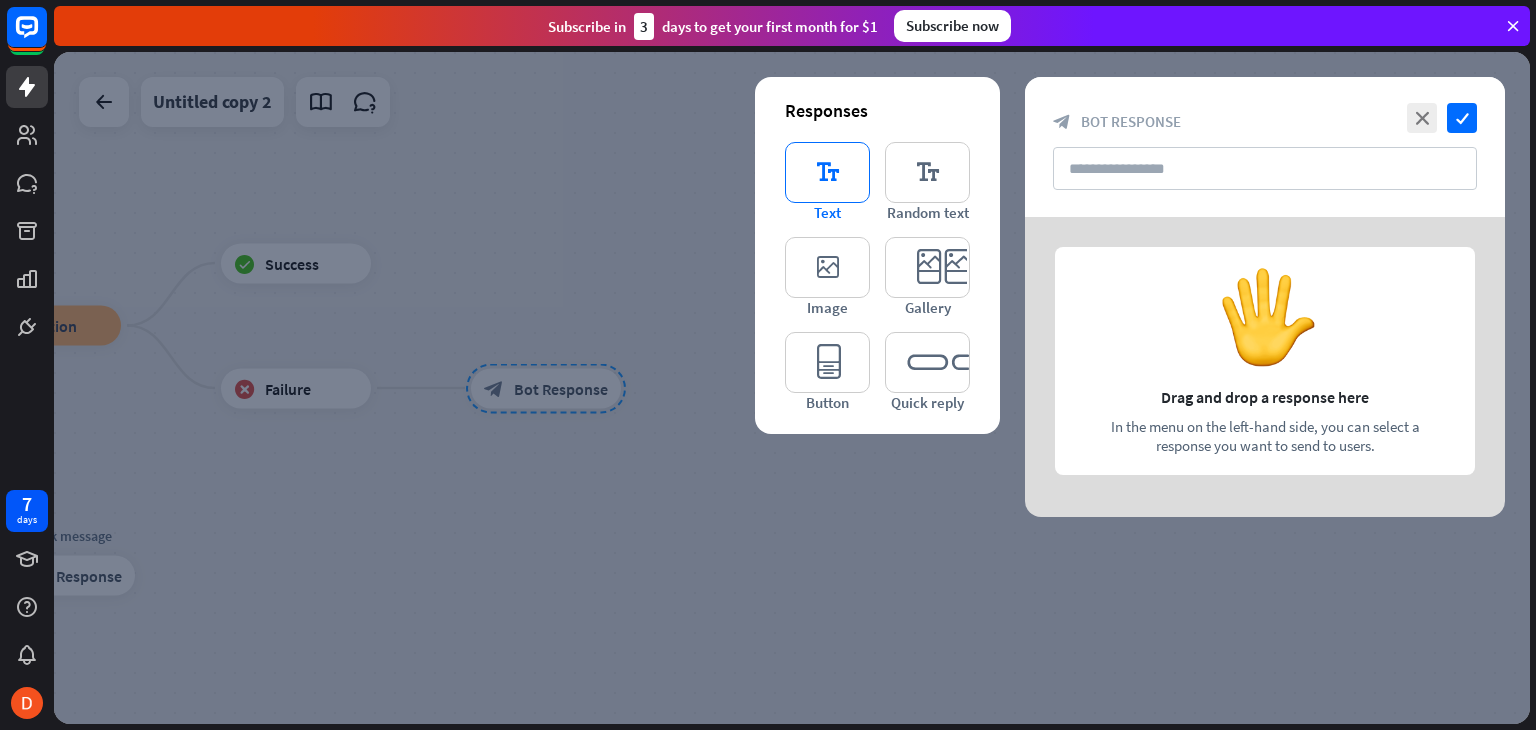 type 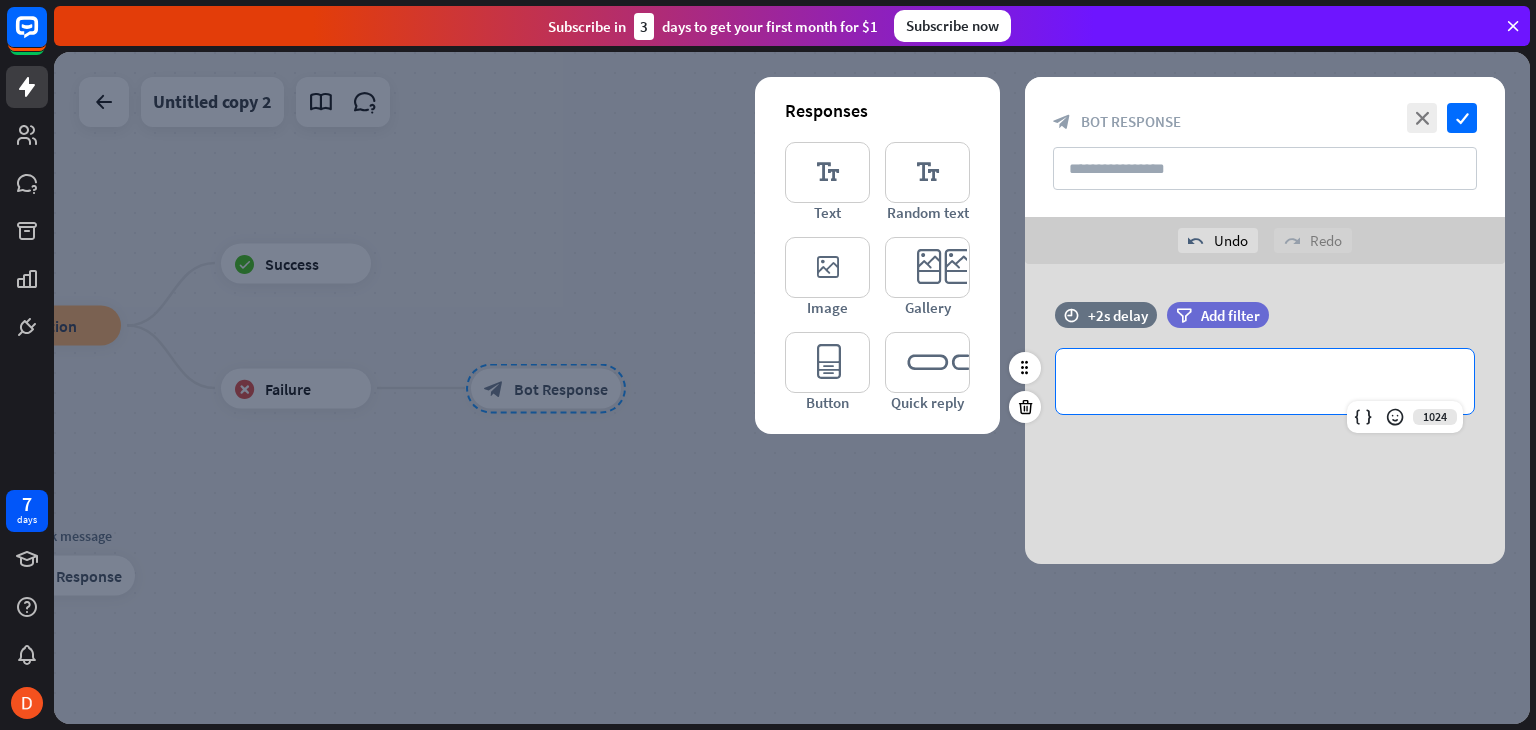 click on "**********" at bounding box center [1265, 381] 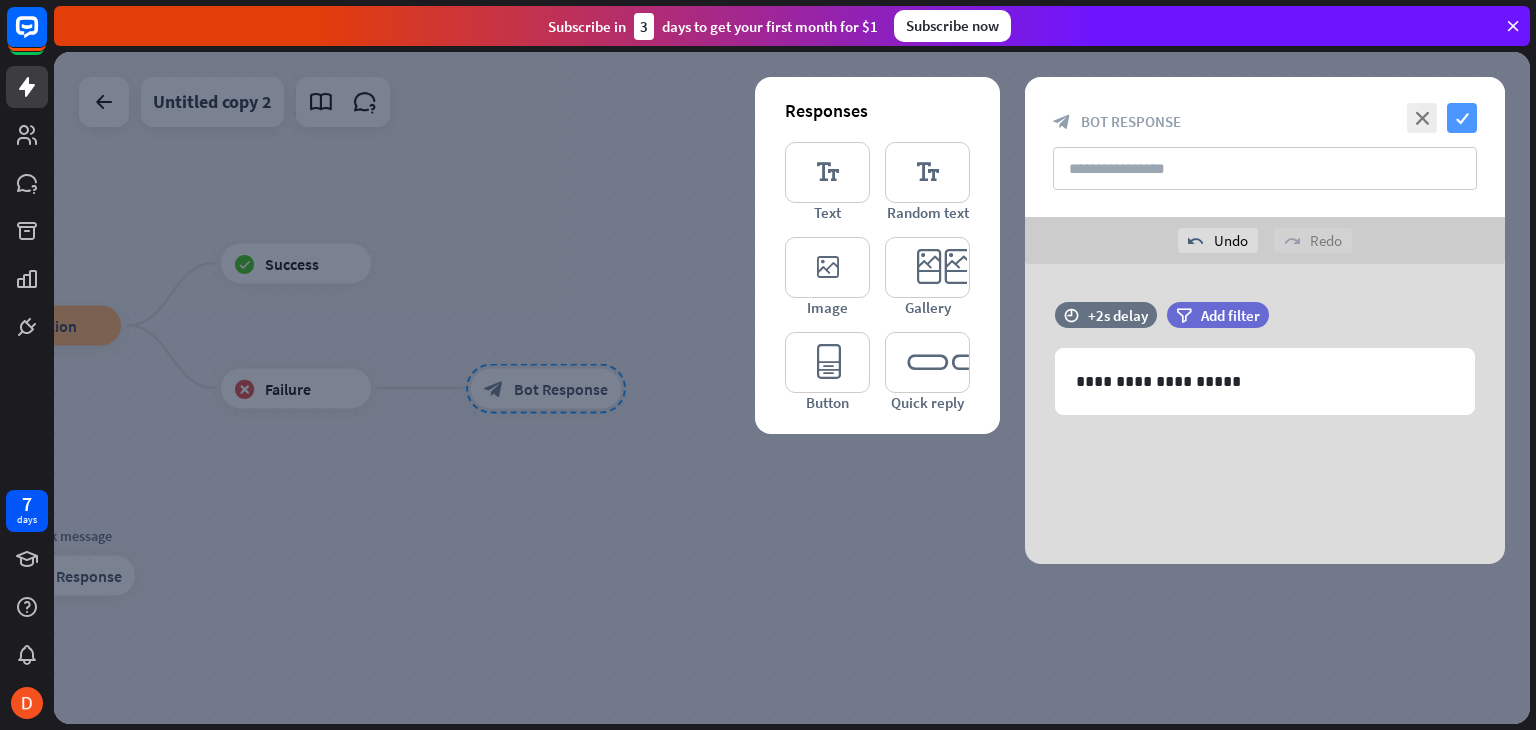 click on "check" at bounding box center [1462, 118] 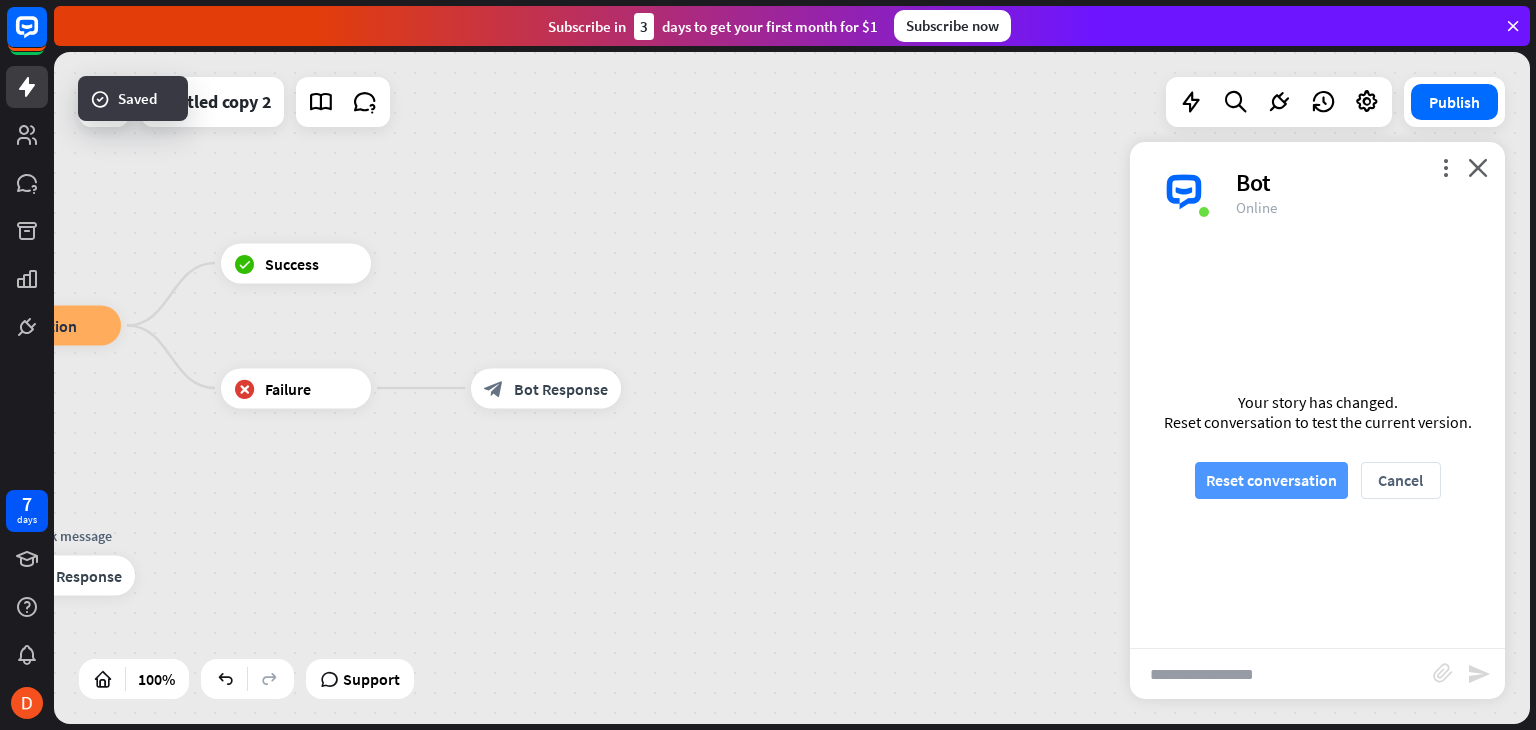 click on "Reset conversation" at bounding box center (1271, 480) 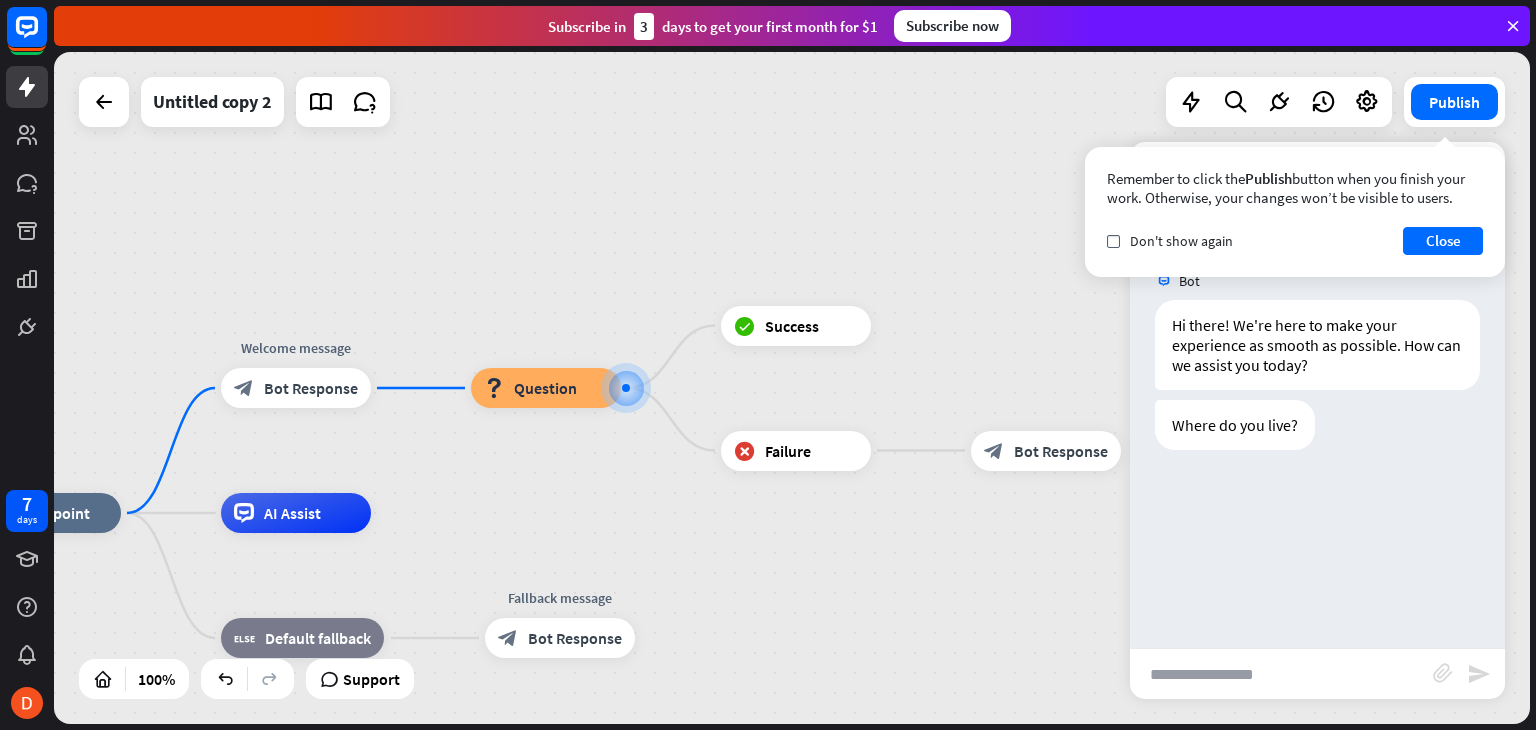 click at bounding box center (1281, 674) 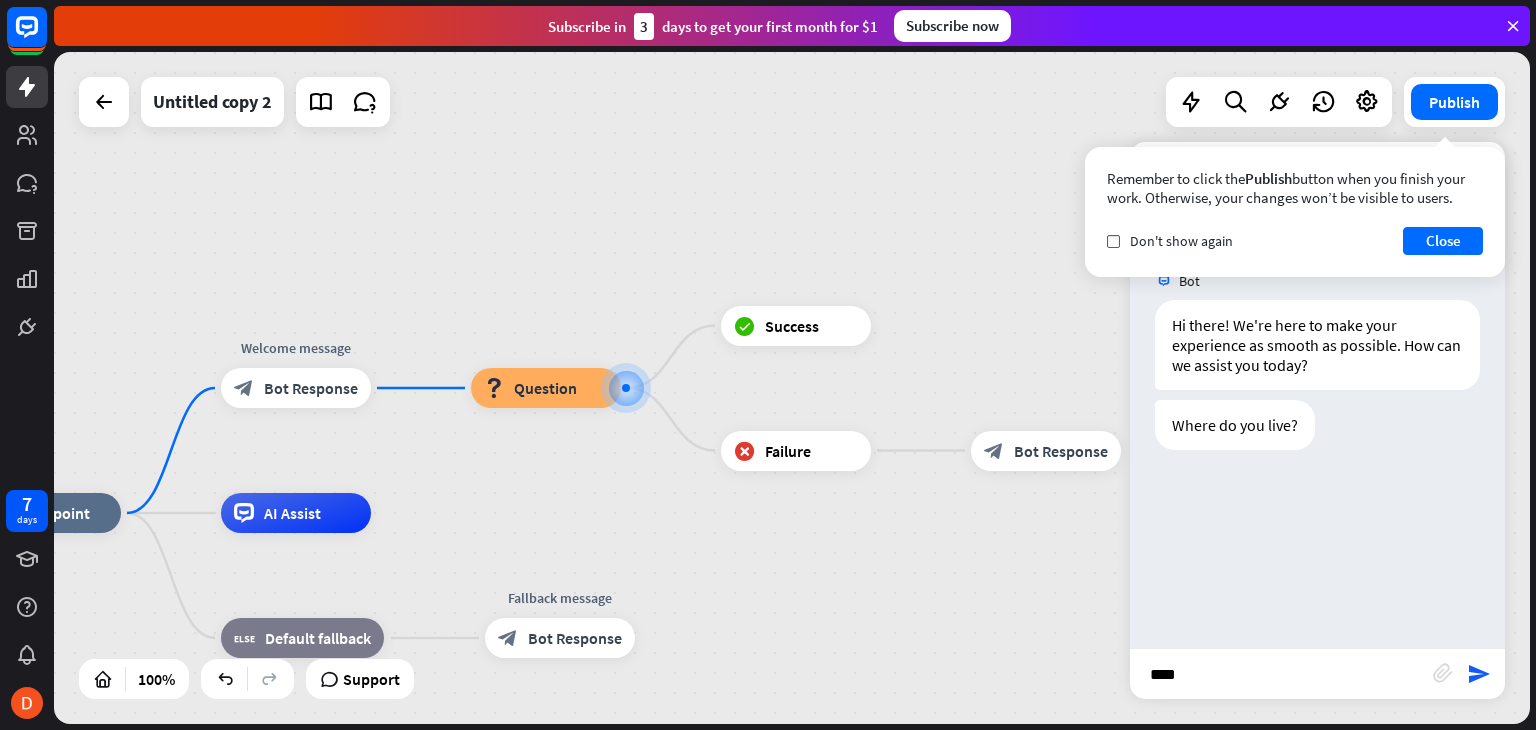 type on "*****" 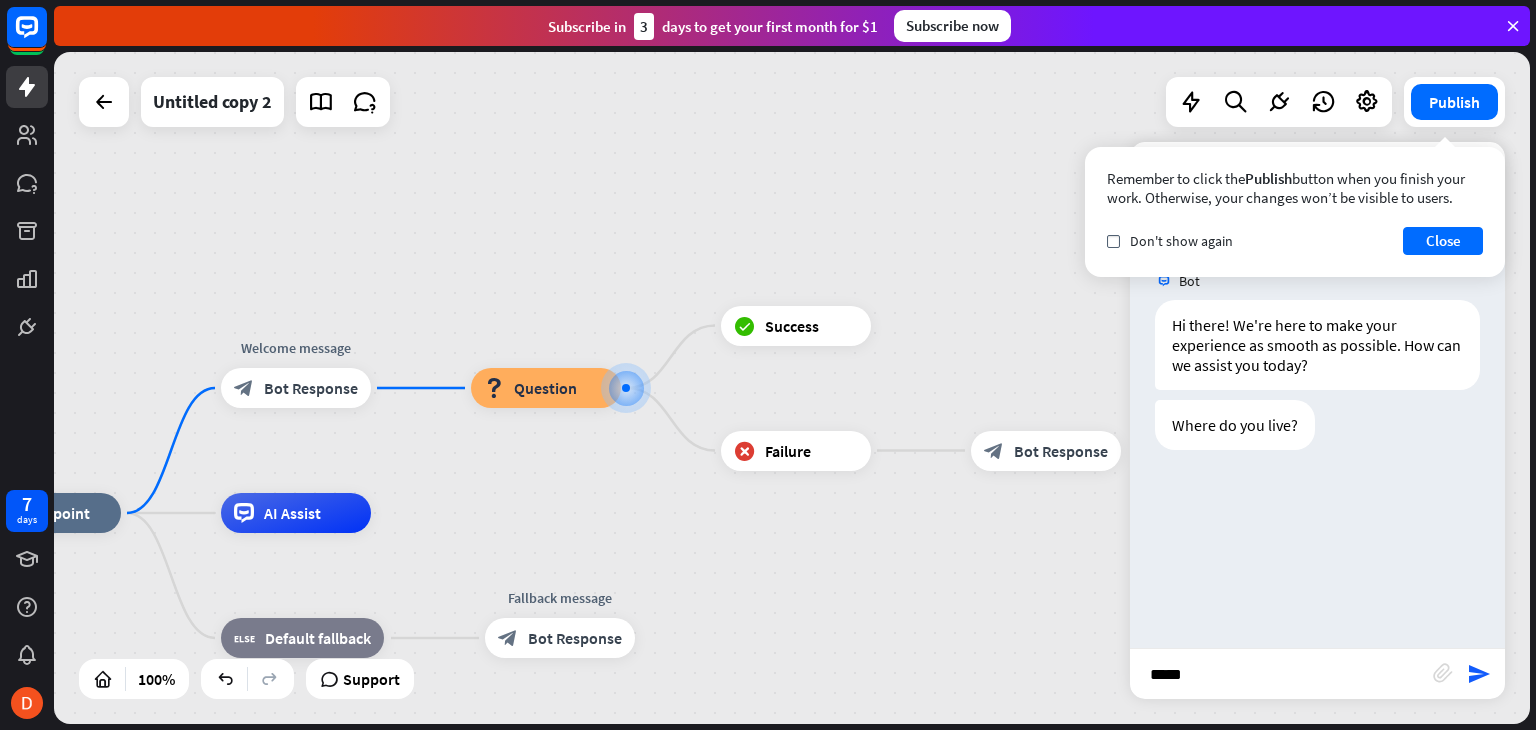 type 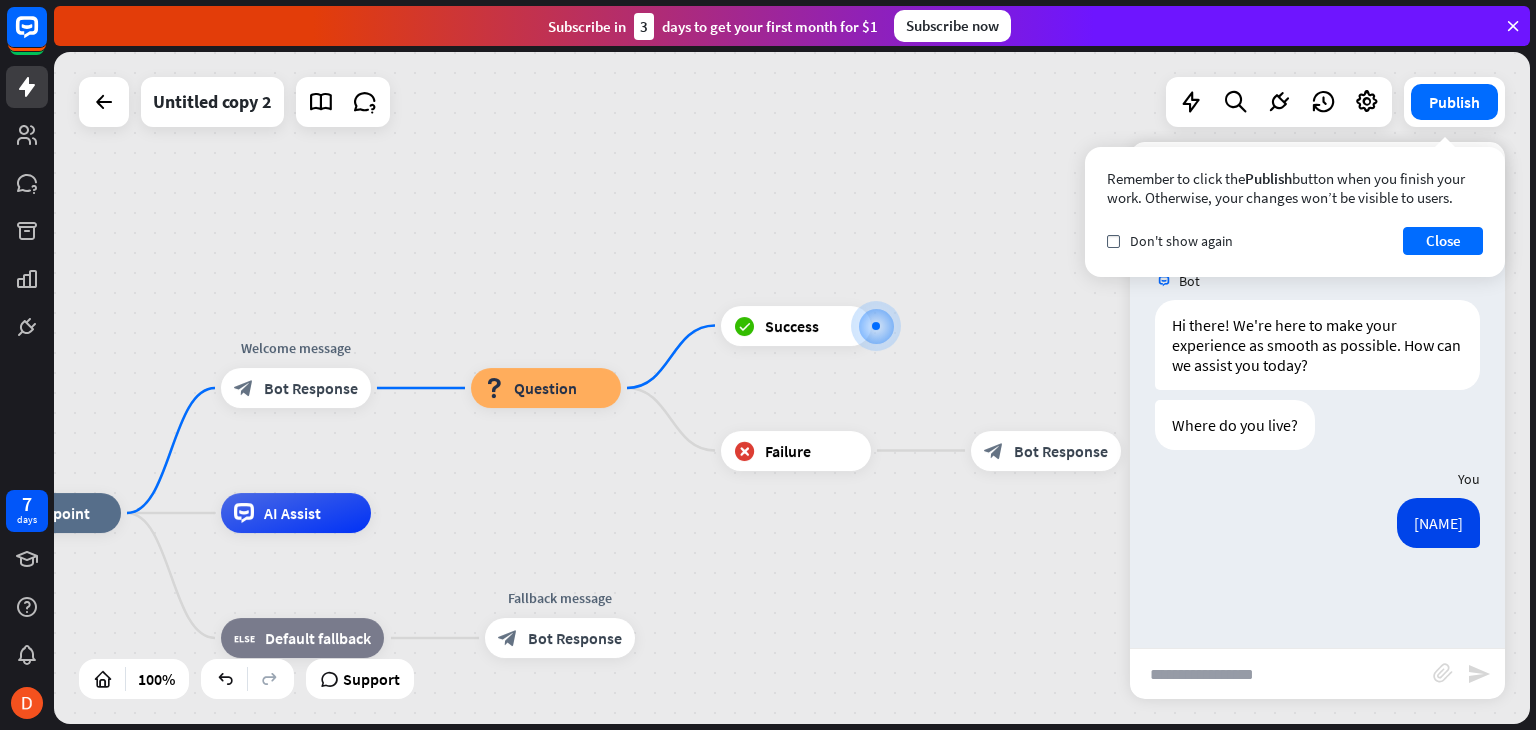 scroll, scrollTop: 0, scrollLeft: 0, axis: both 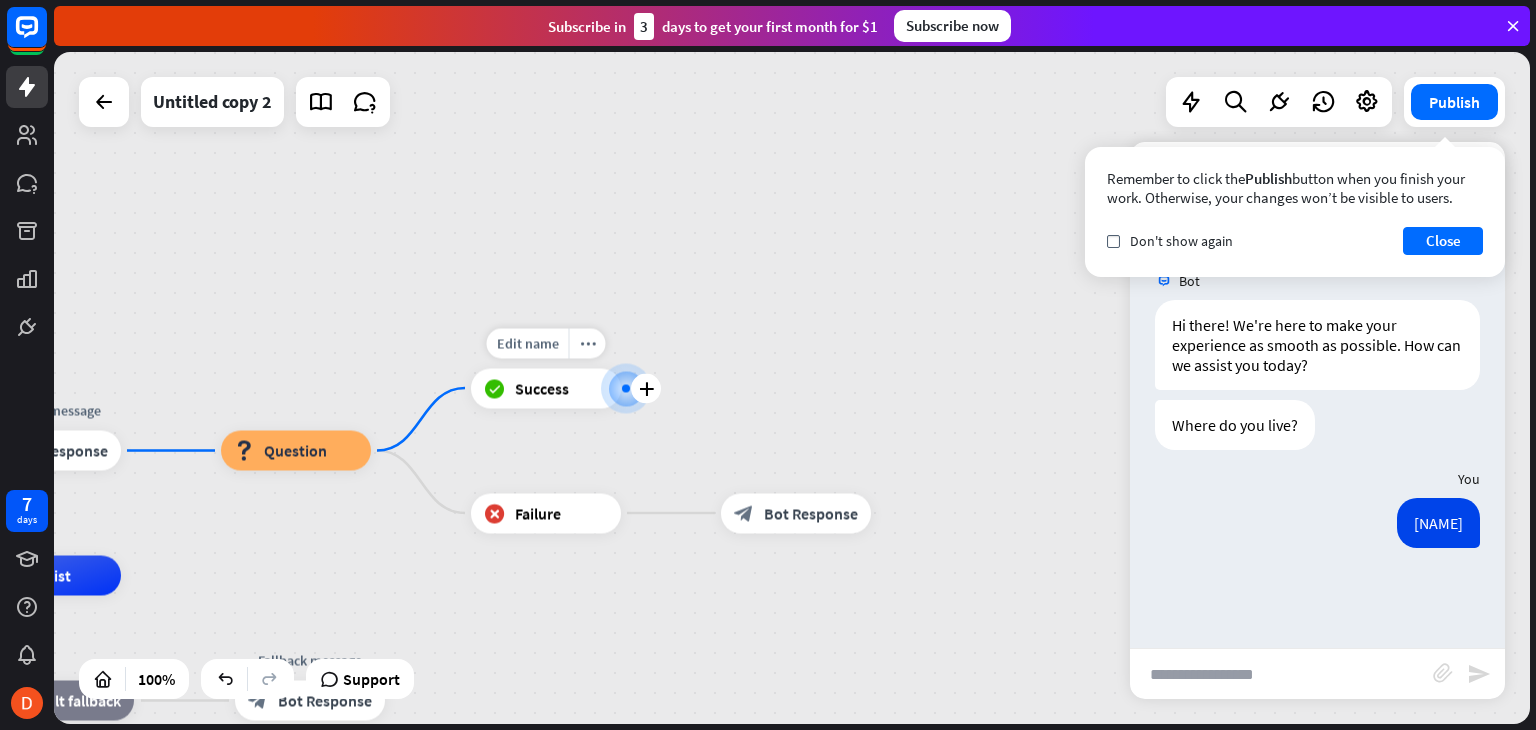 click on "Success" at bounding box center (542, 388) 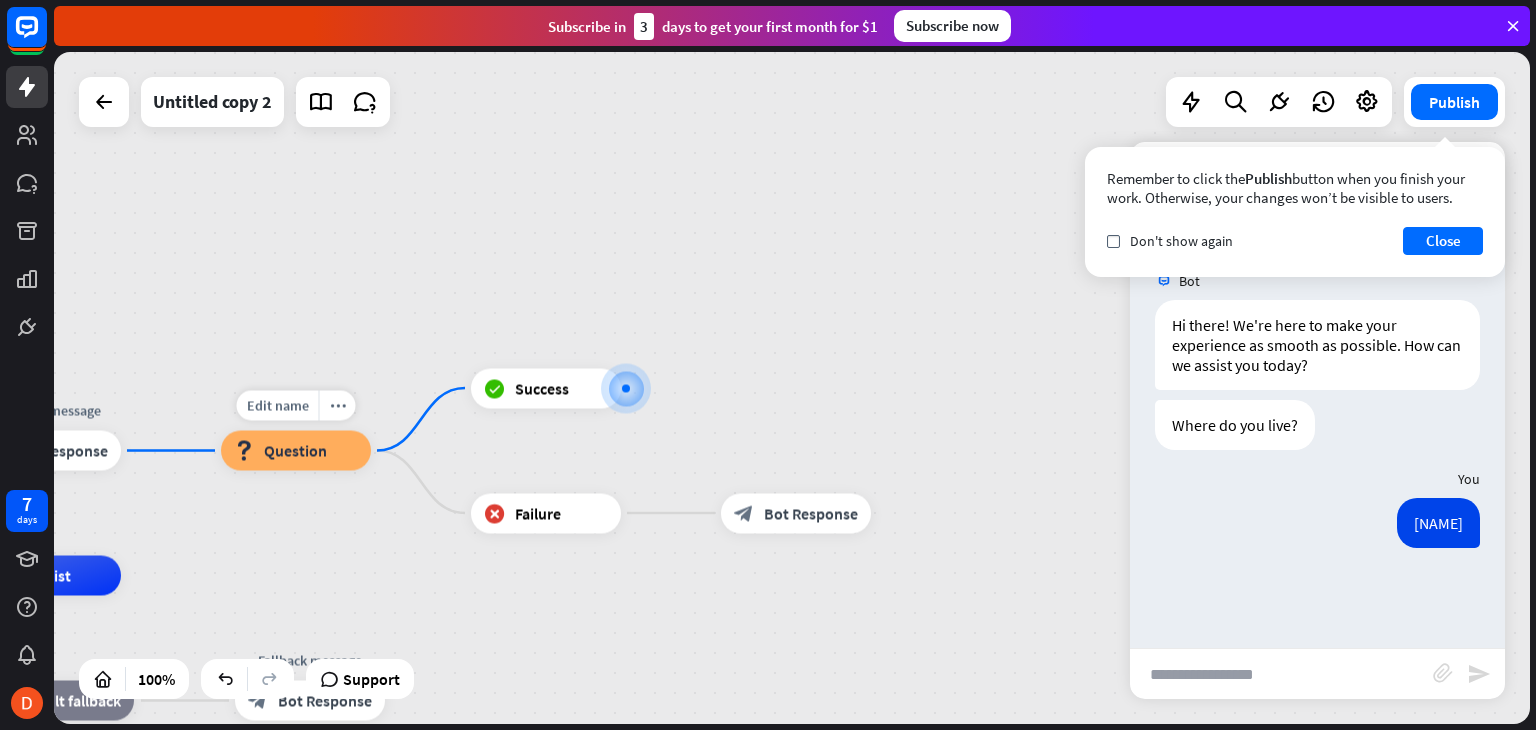 click on "Question" at bounding box center [295, 451] 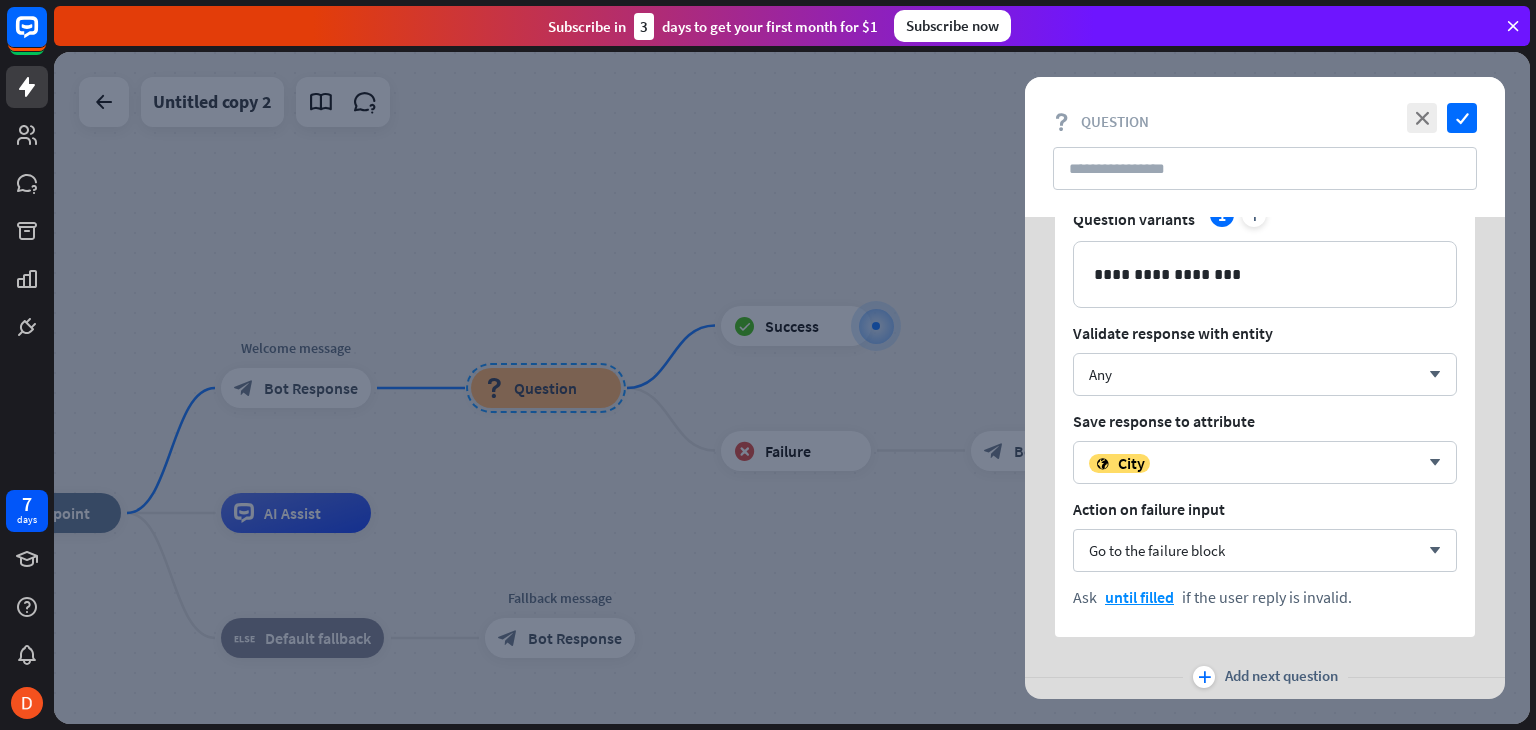 scroll, scrollTop: 111, scrollLeft: 0, axis: vertical 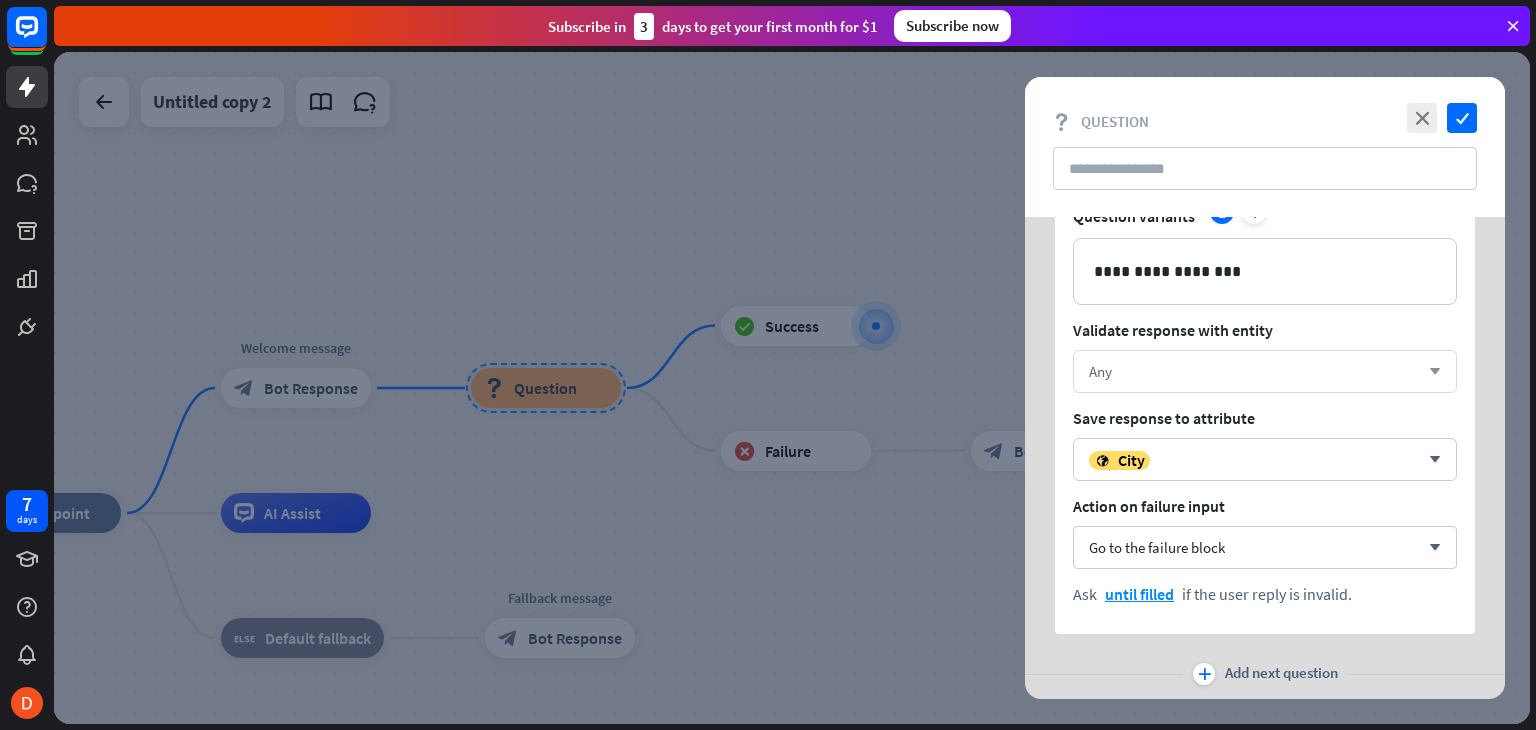click on "Any" at bounding box center [1254, 371] 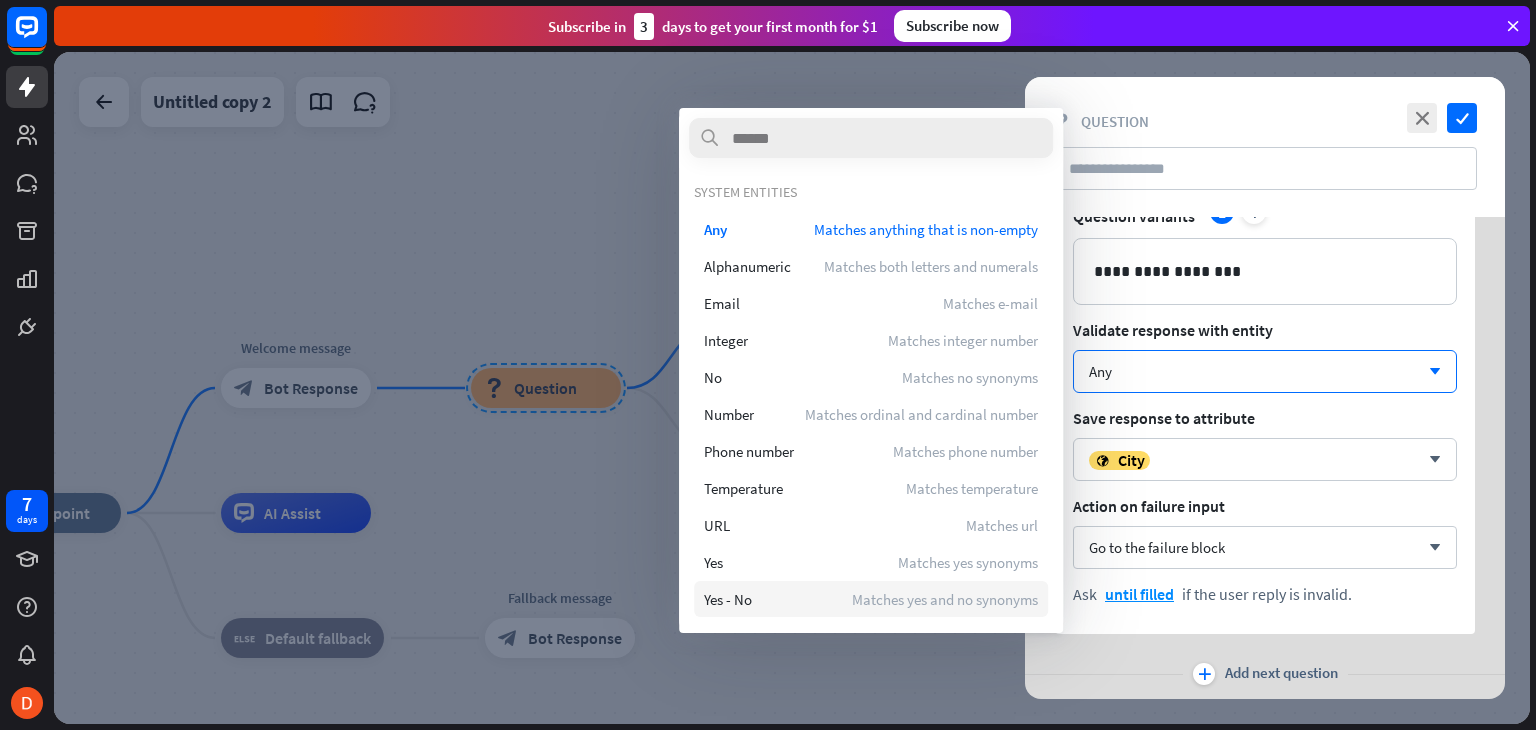 click on "Yes - No
Matches yes and no synonyms" at bounding box center (871, 599) 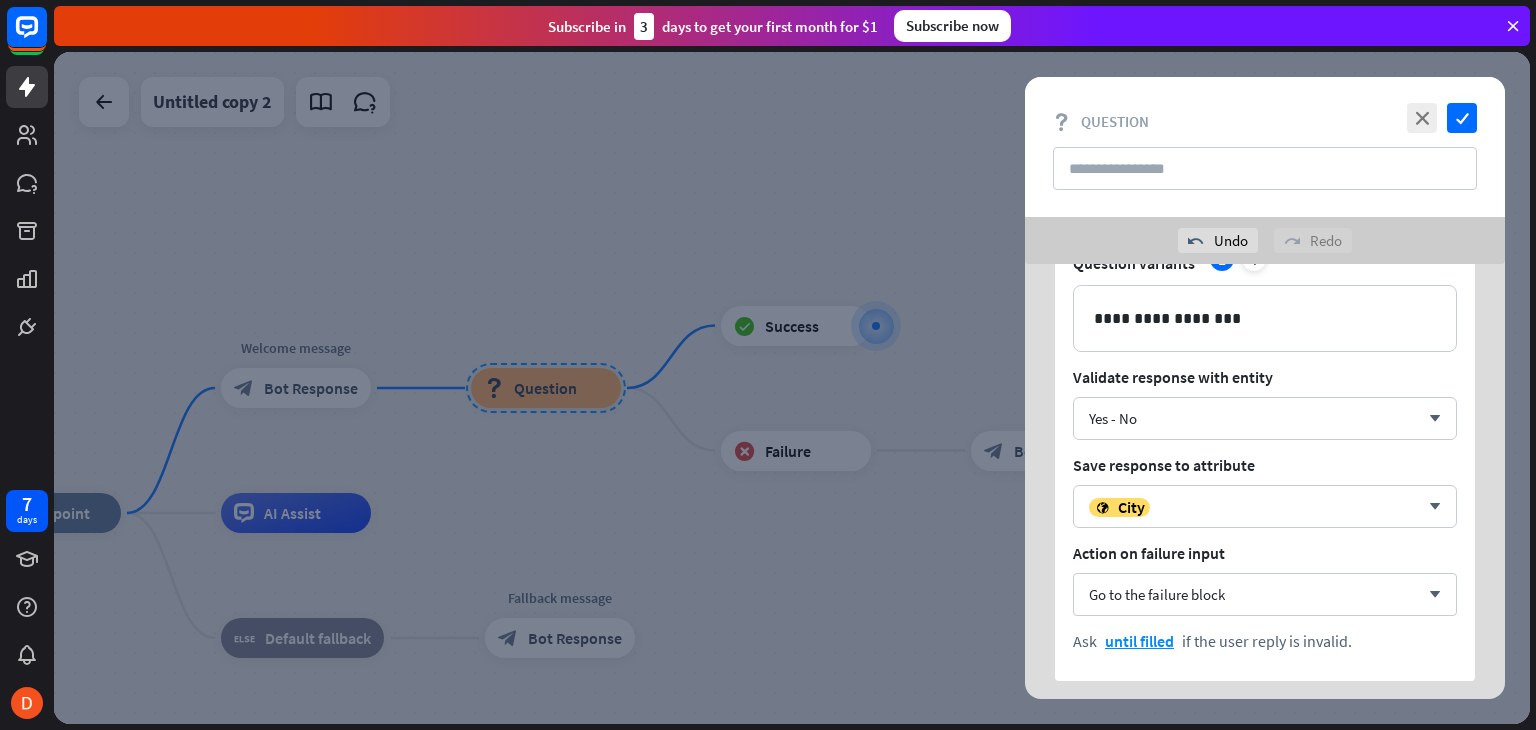 click on "**********" at bounding box center (1265, 455) 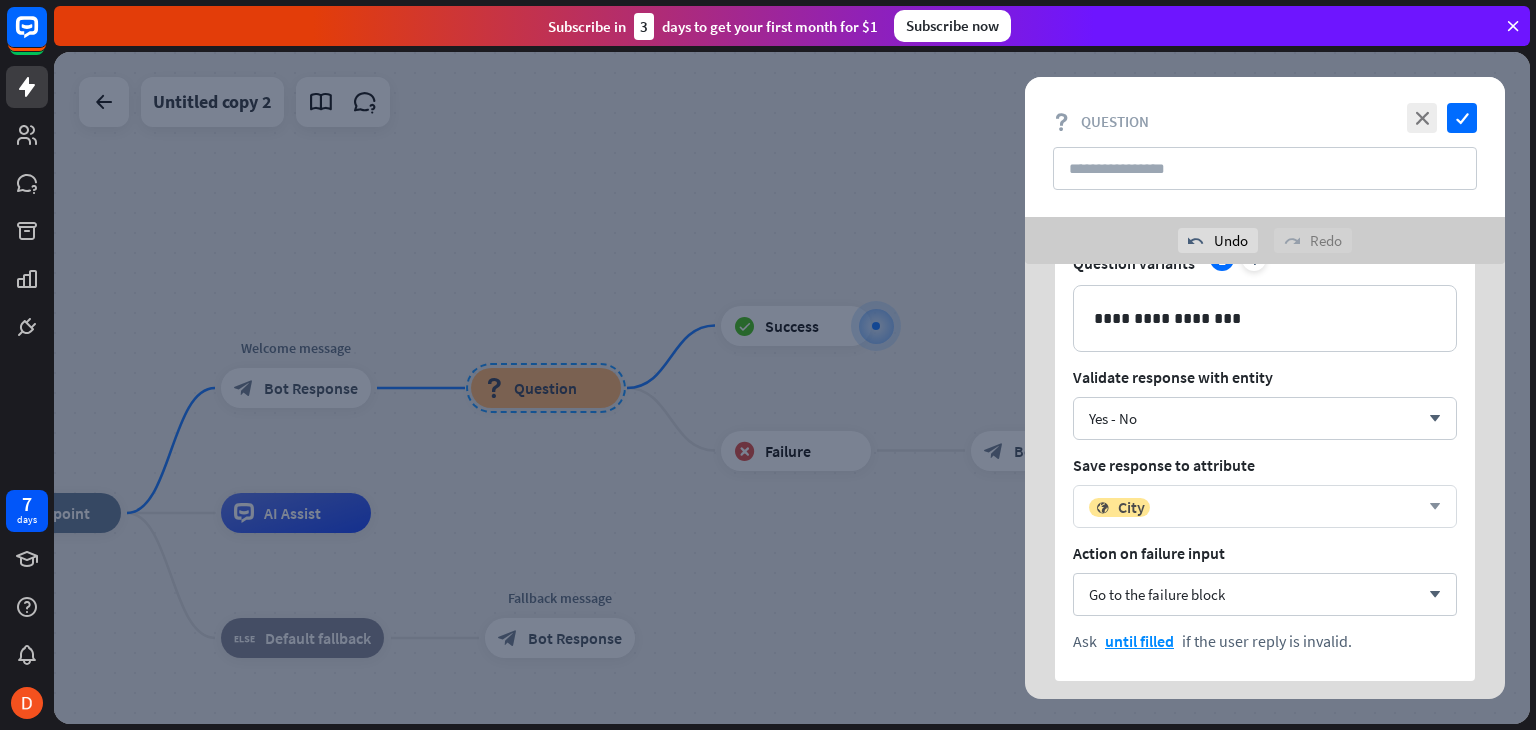 click on "[CITY]" at bounding box center (1254, 507) 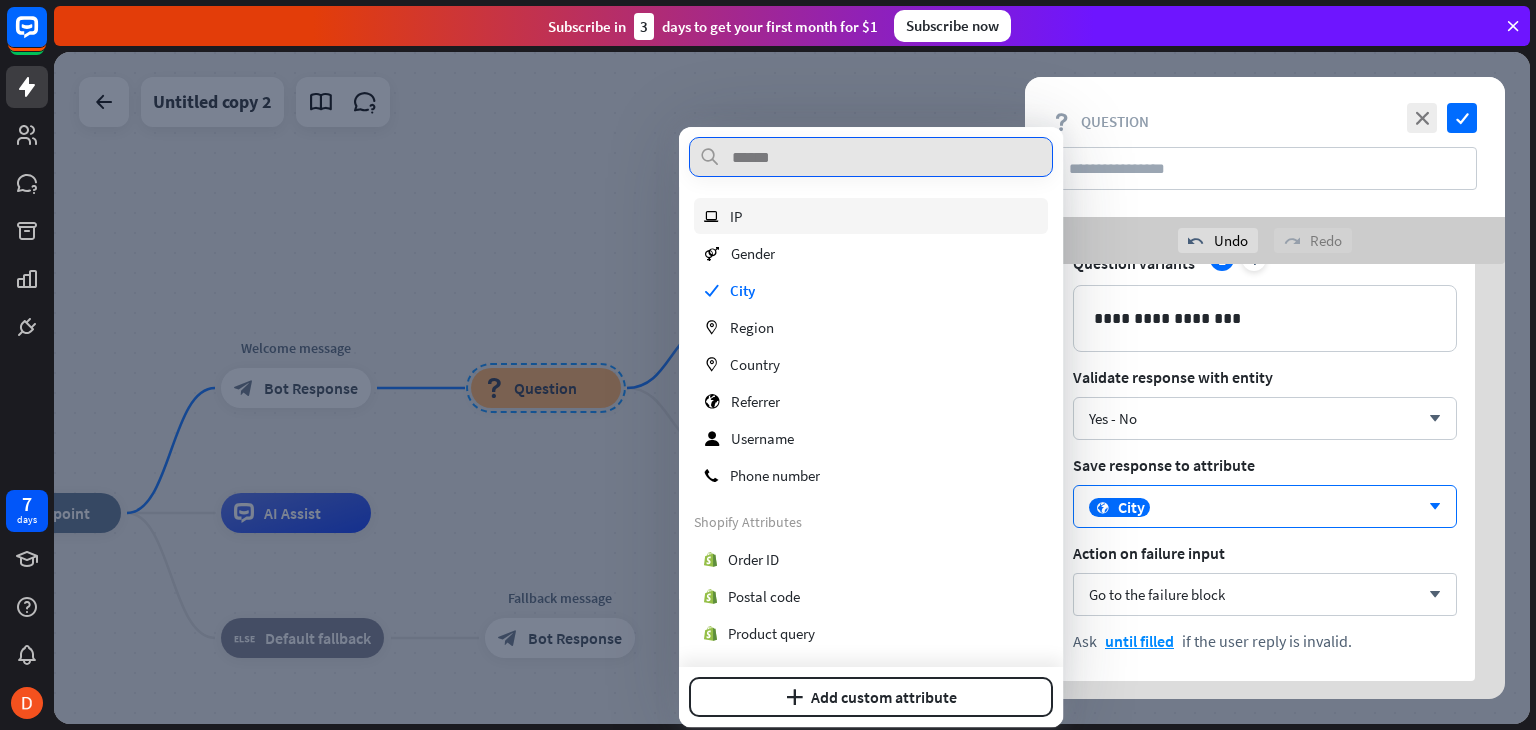 scroll, scrollTop: 0, scrollLeft: 0, axis: both 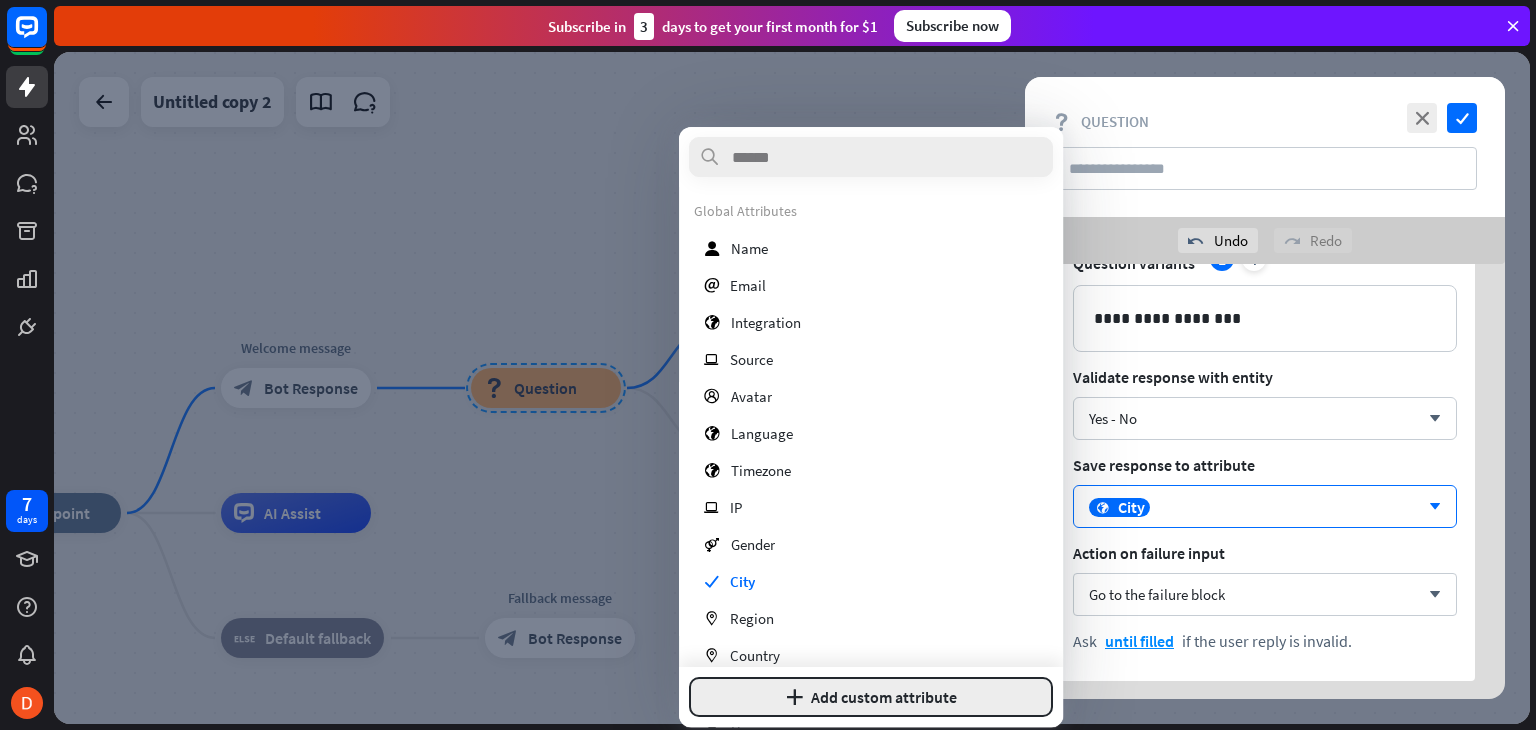 click on "plus
Add custom attribute" at bounding box center [871, 697] 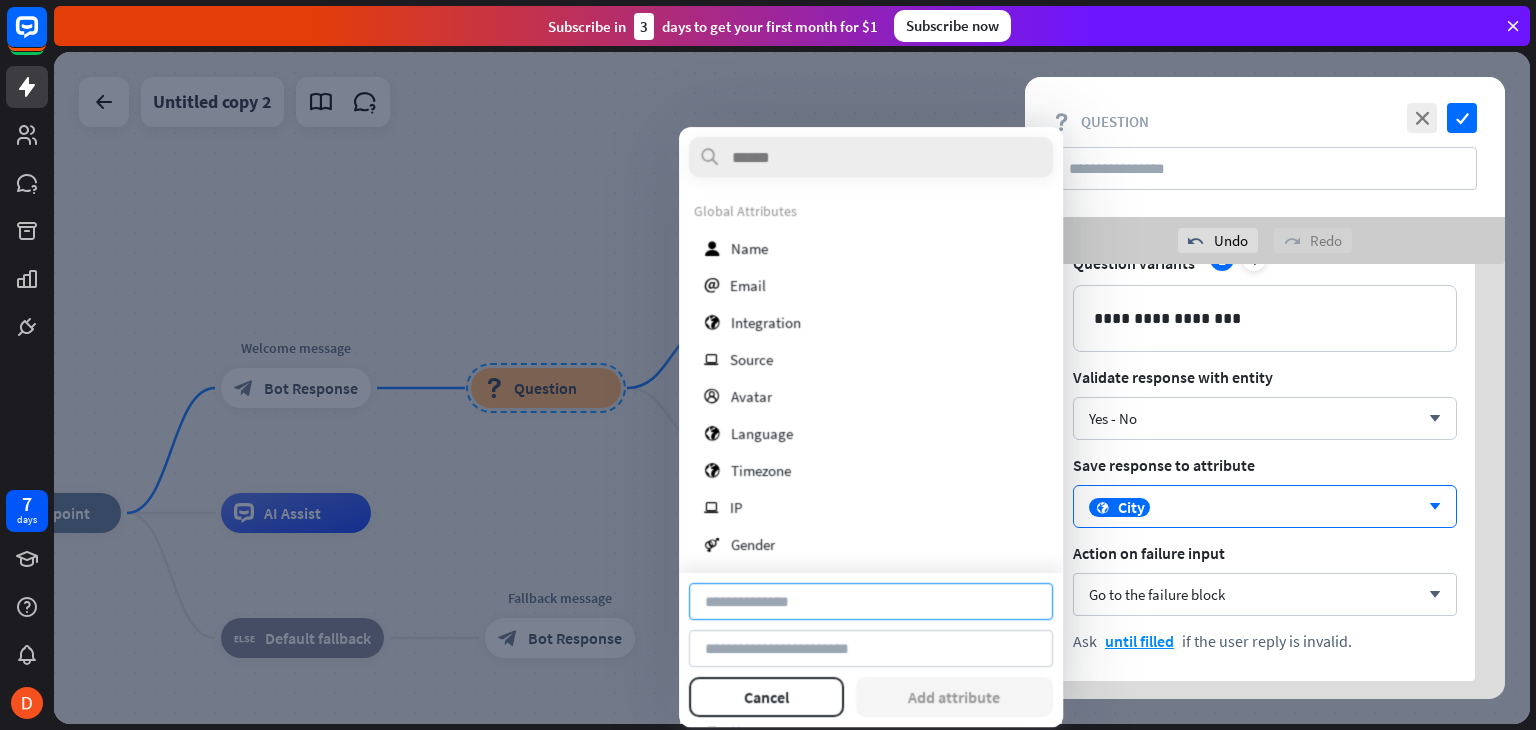 click at bounding box center [871, 601] 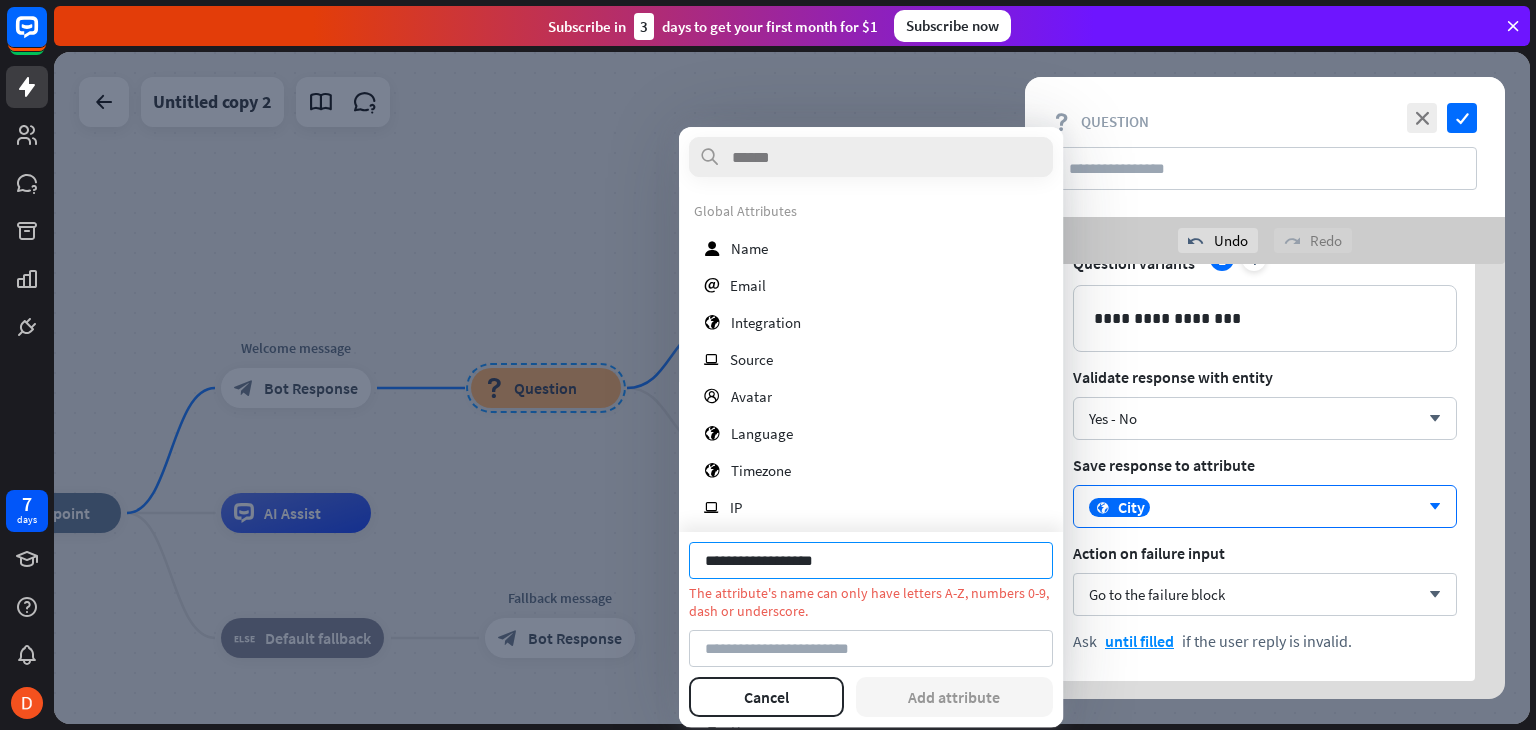 drag, startPoint x: 844, startPoint y: 555, endPoint x: 803, endPoint y: 555, distance: 41 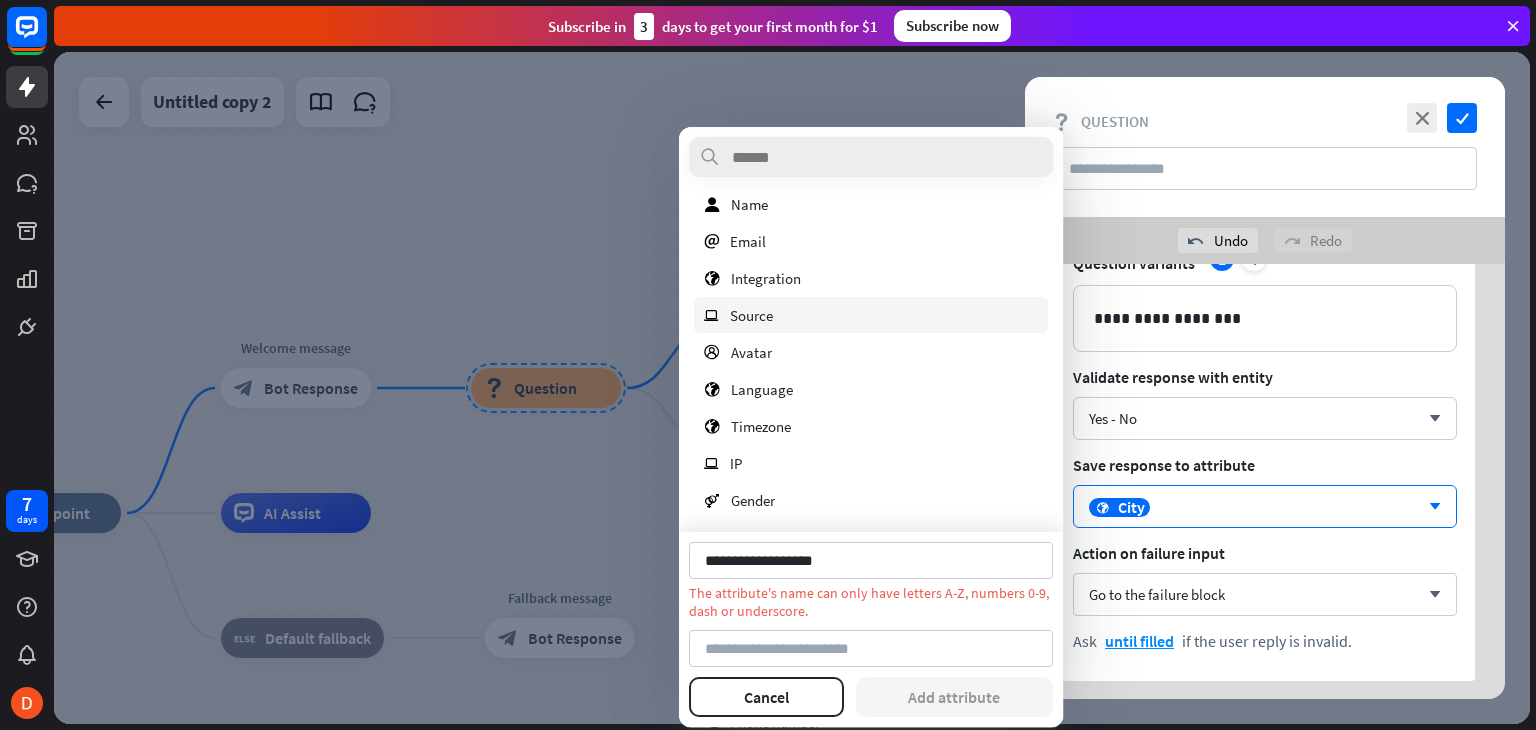 scroll, scrollTop: 0, scrollLeft: 0, axis: both 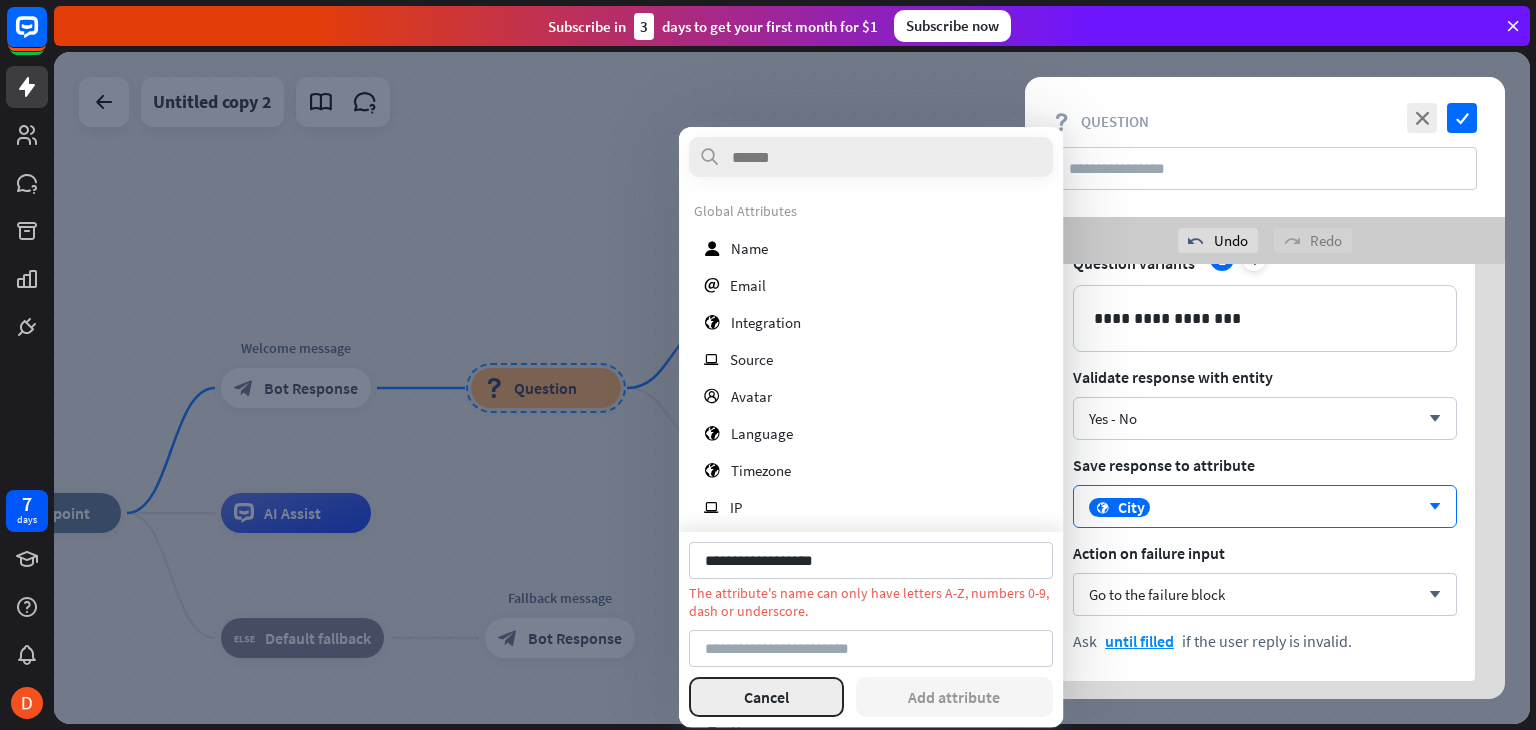 type on "**********" 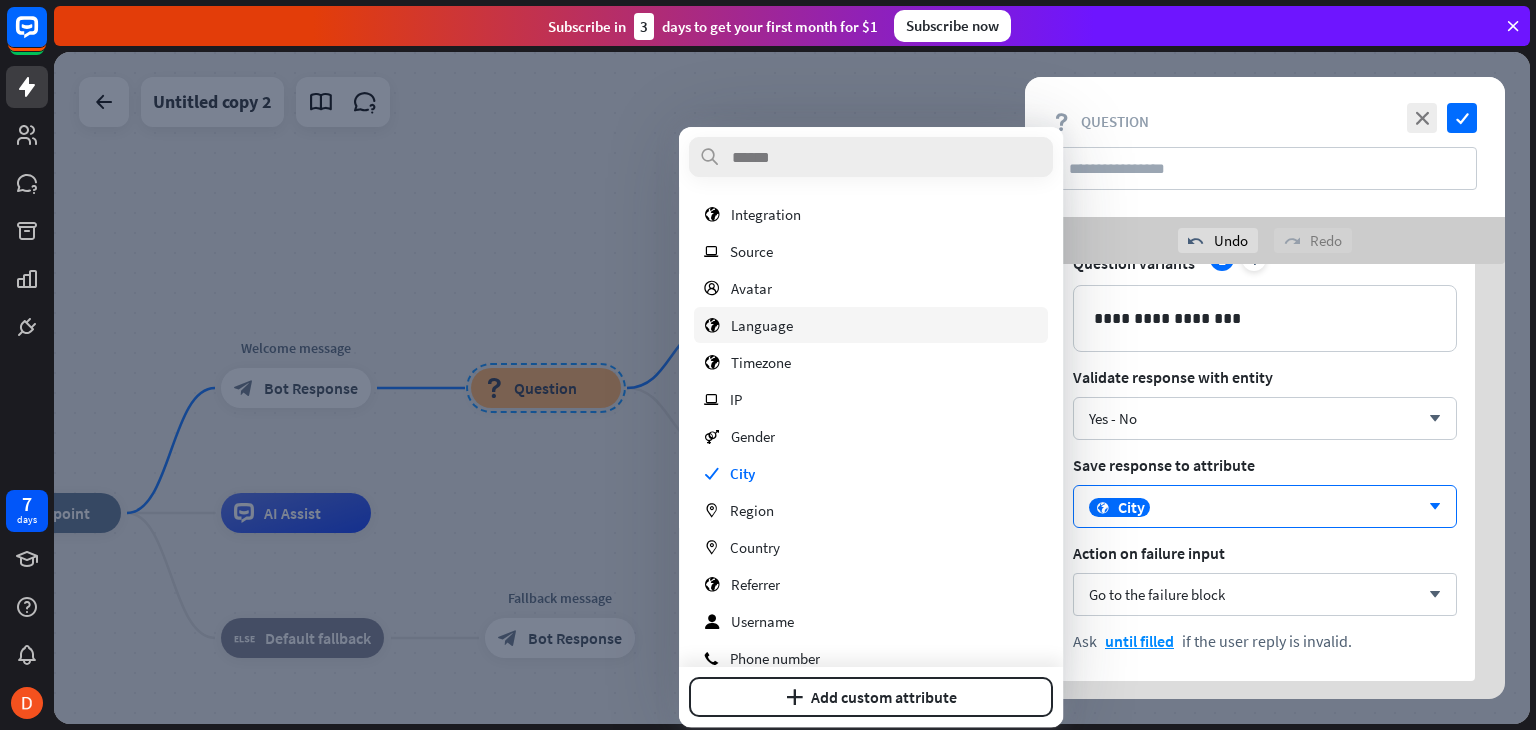 scroll, scrollTop: 0, scrollLeft: 0, axis: both 